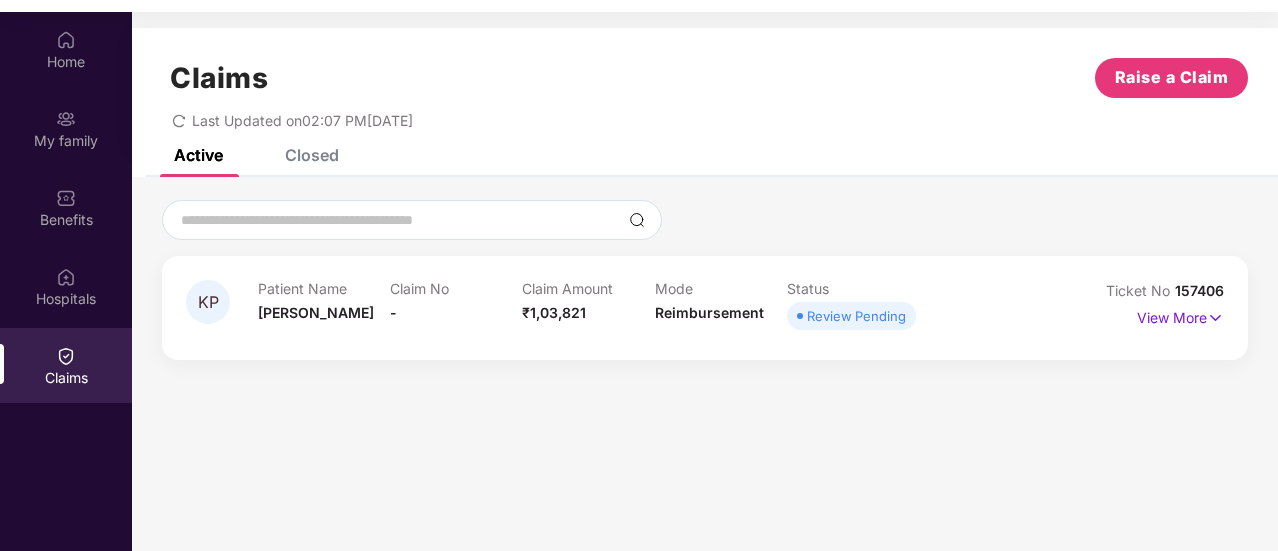 scroll, scrollTop: 0, scrollLeft: 0, axis: both 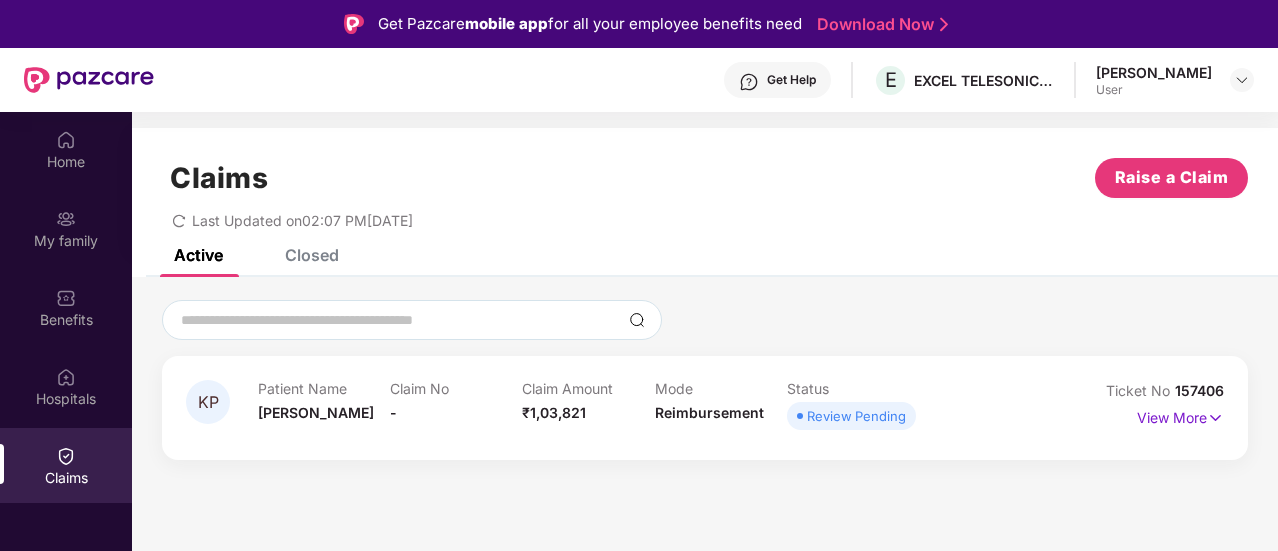 click on "Claims" at bounding box center (66, 465) 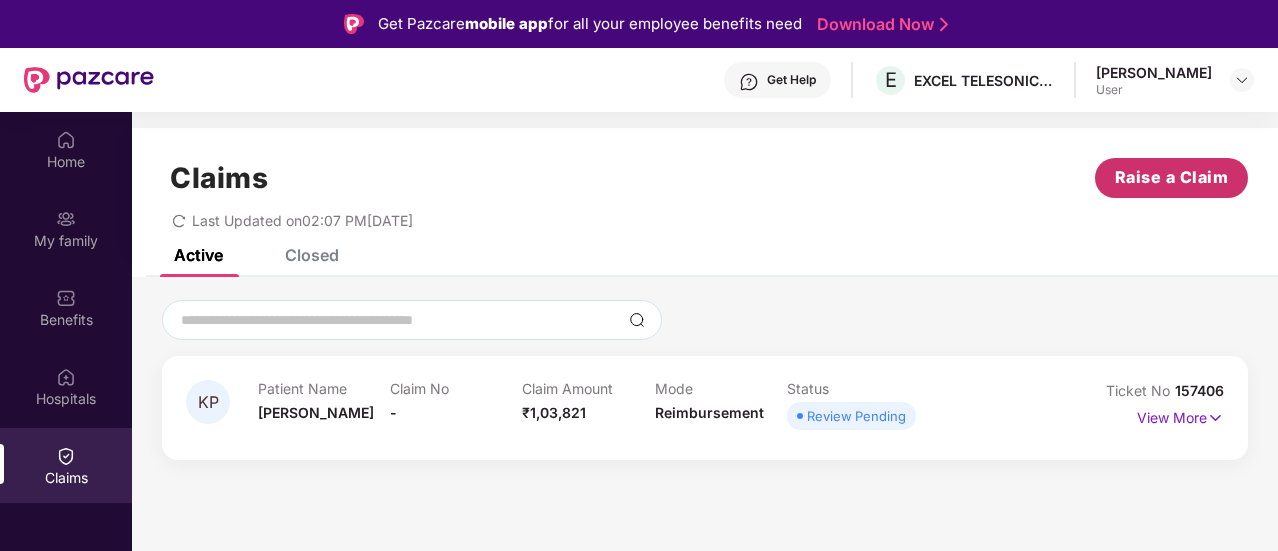 click on "Raise a Claim" at bounding box center [1172, 177] 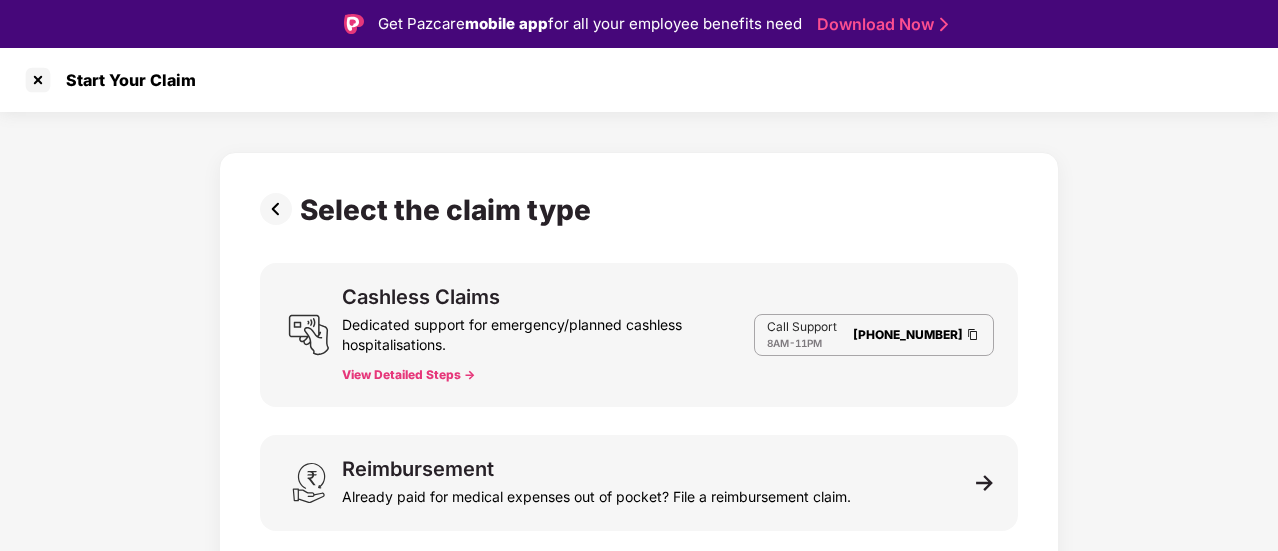 scroll, scrollTop: 10, scrollLeft: 0, axis: vertical 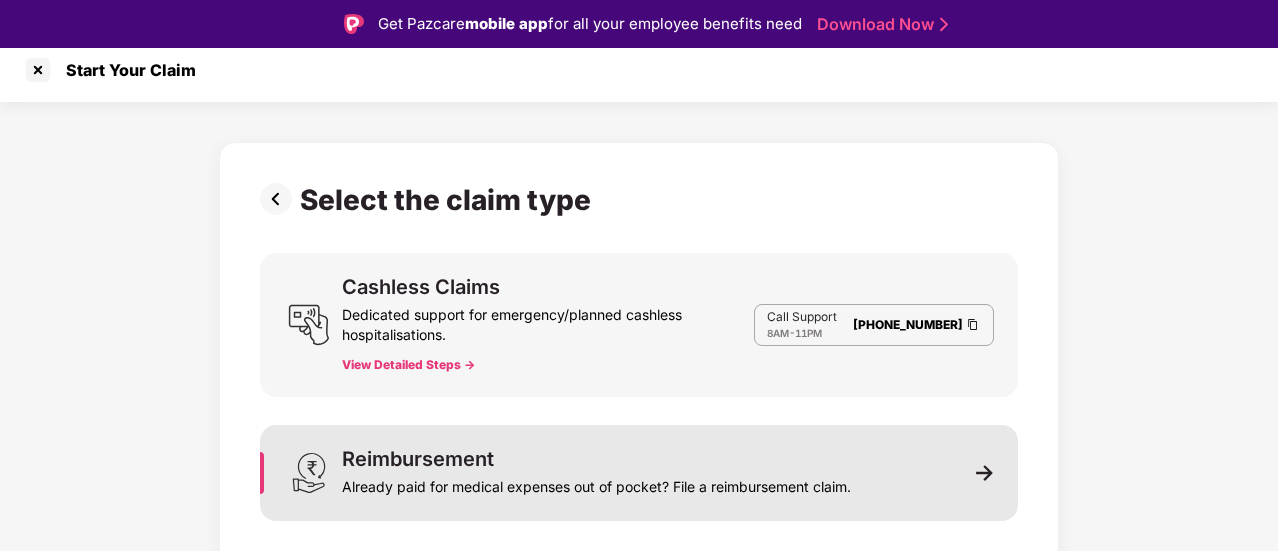 click on "Already paid for medical expenses out of pocket? File a reimbursement claim." at bounding box center [596, 483] 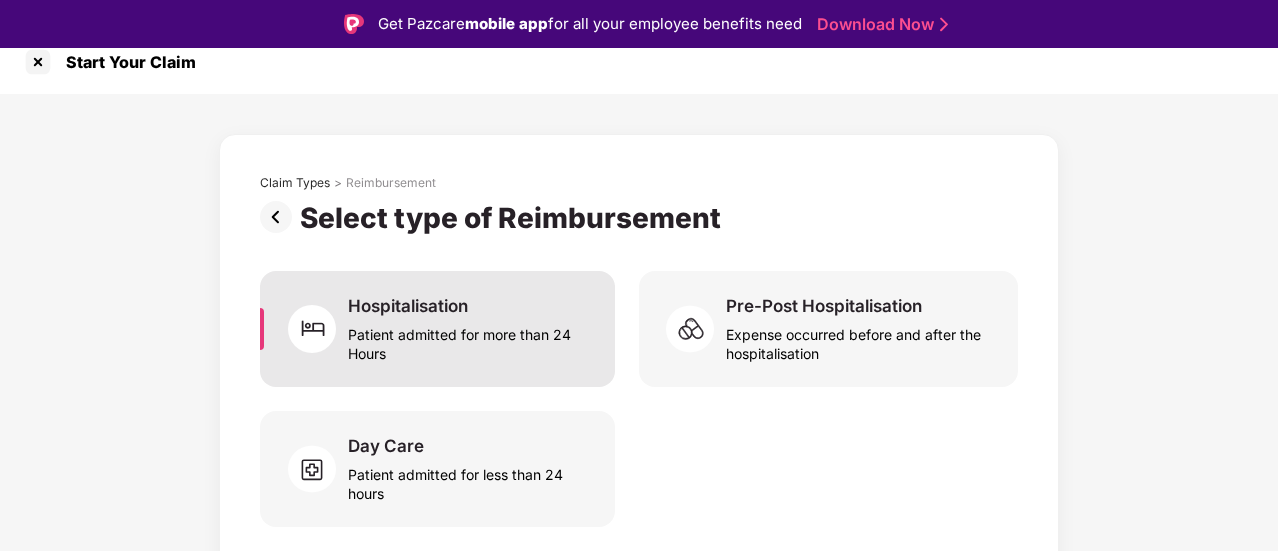 scroll, scrollTop: 20, scrollLeft: 0, axis: vertical 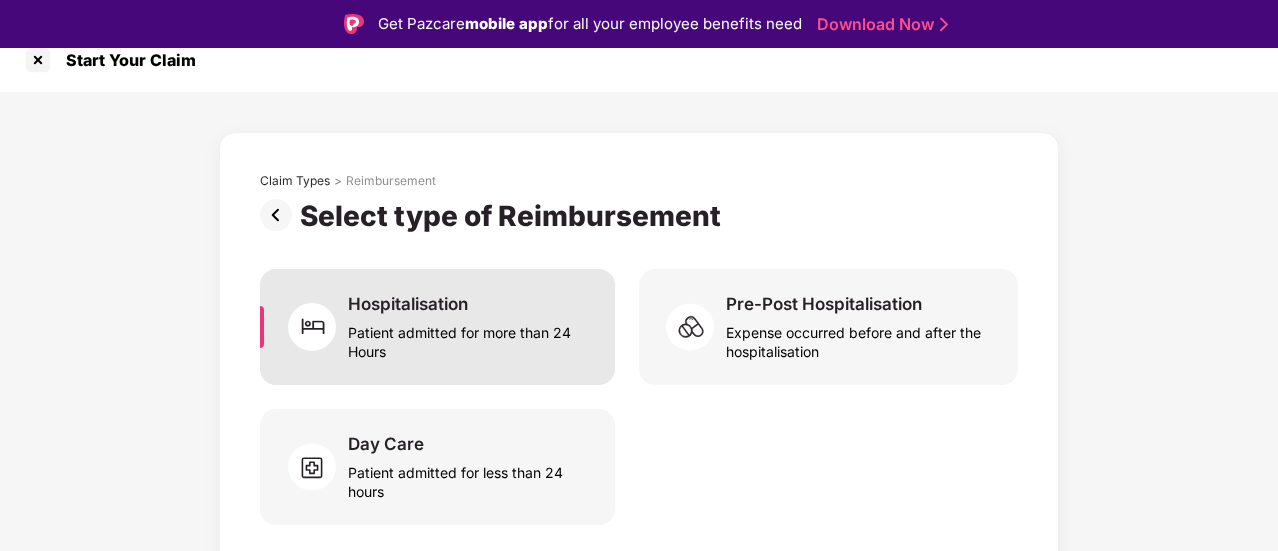 click on "Patient admitted for more than 24 Hours" at bounding box center (469, 338) 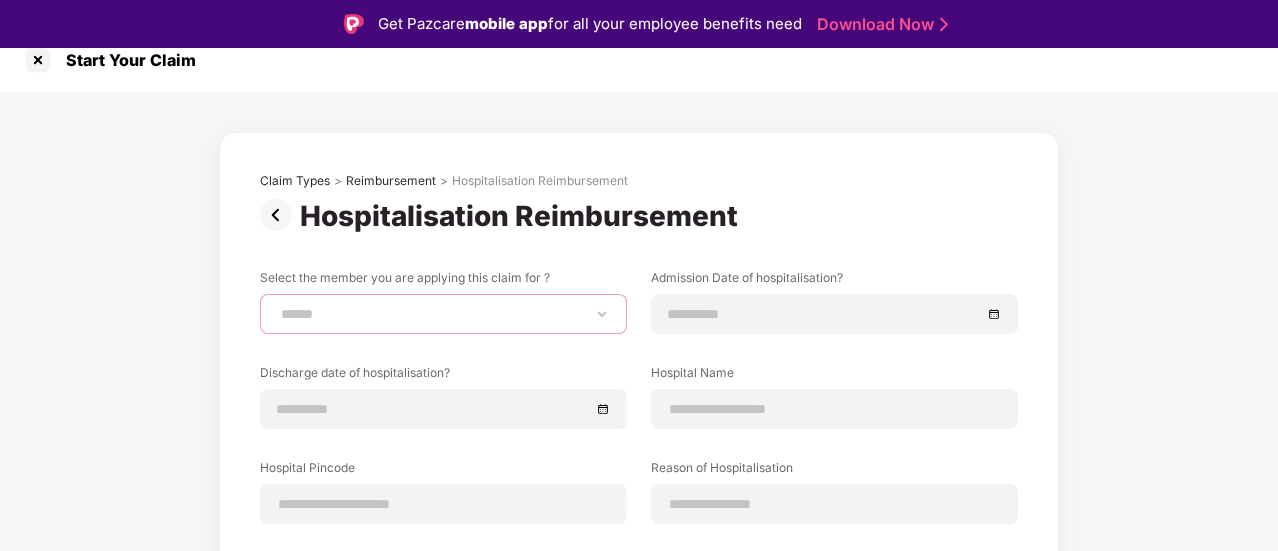 click on "**********" at bounding box center (443, 314) 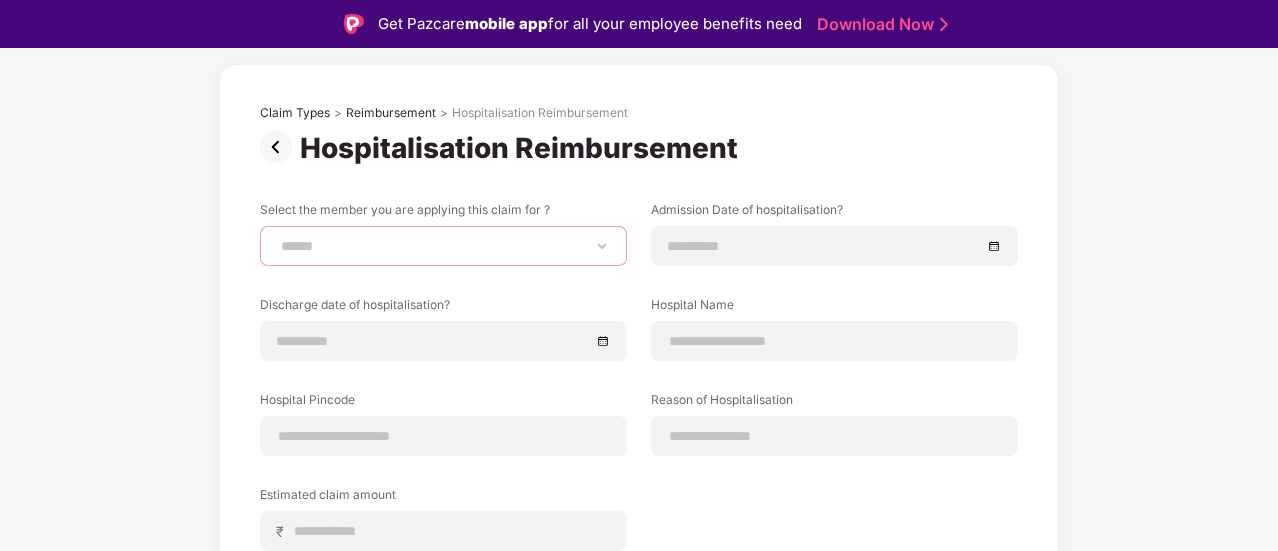 scroll, scrollTop: 120, scrollLeft: 0, axis: vertical 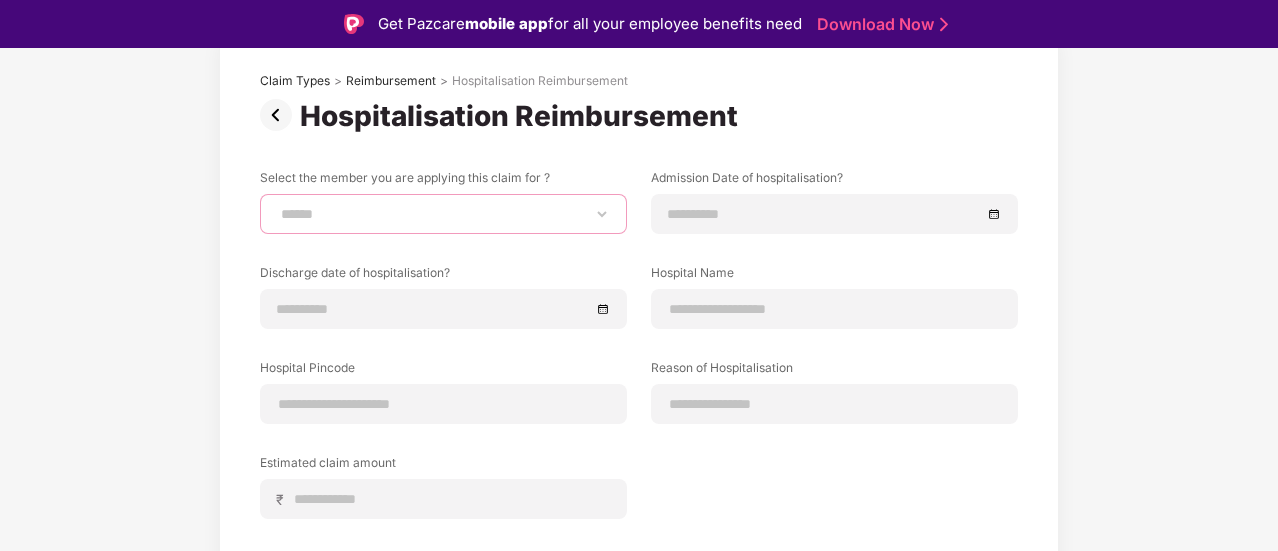 click on "**********" at bounding box center (443, 214) 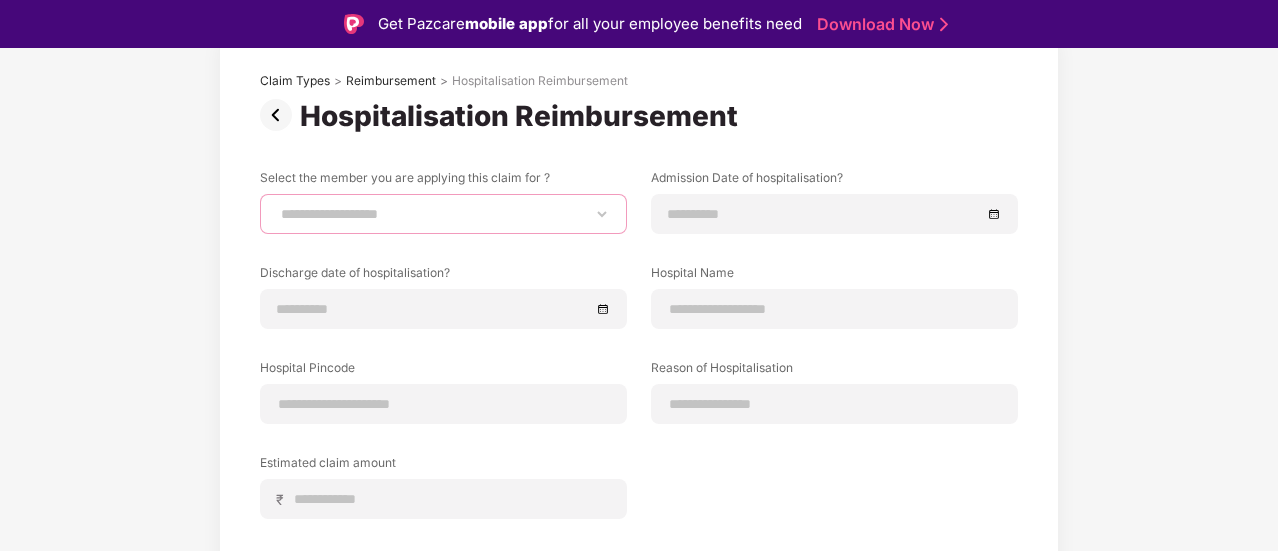 click on "**********" at bounding box center [443, 214] 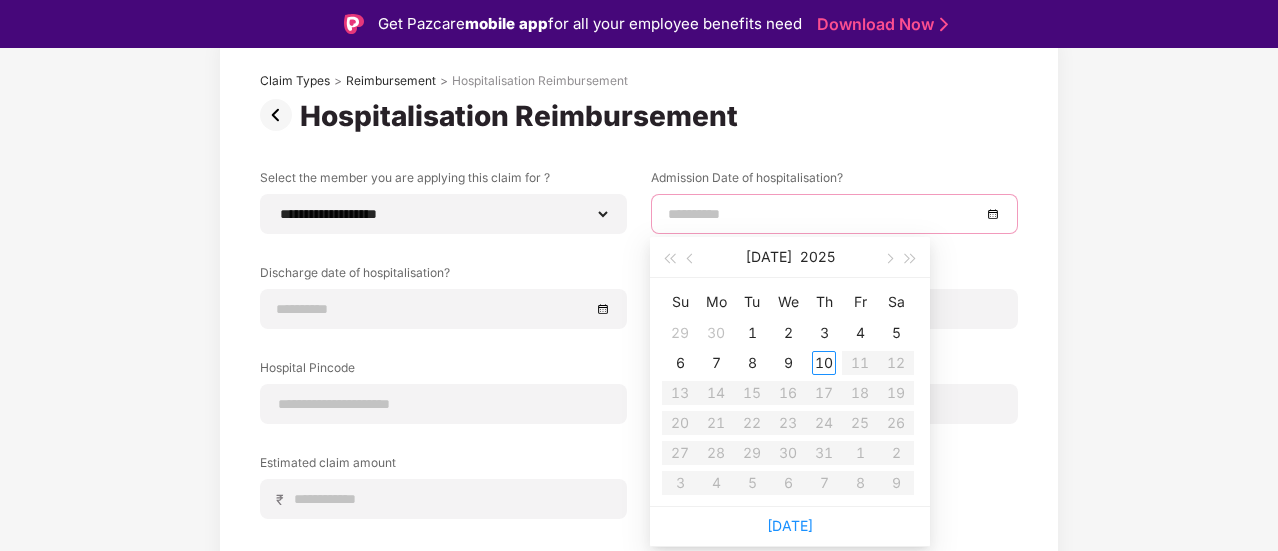 click at bounding box center (824, 214) 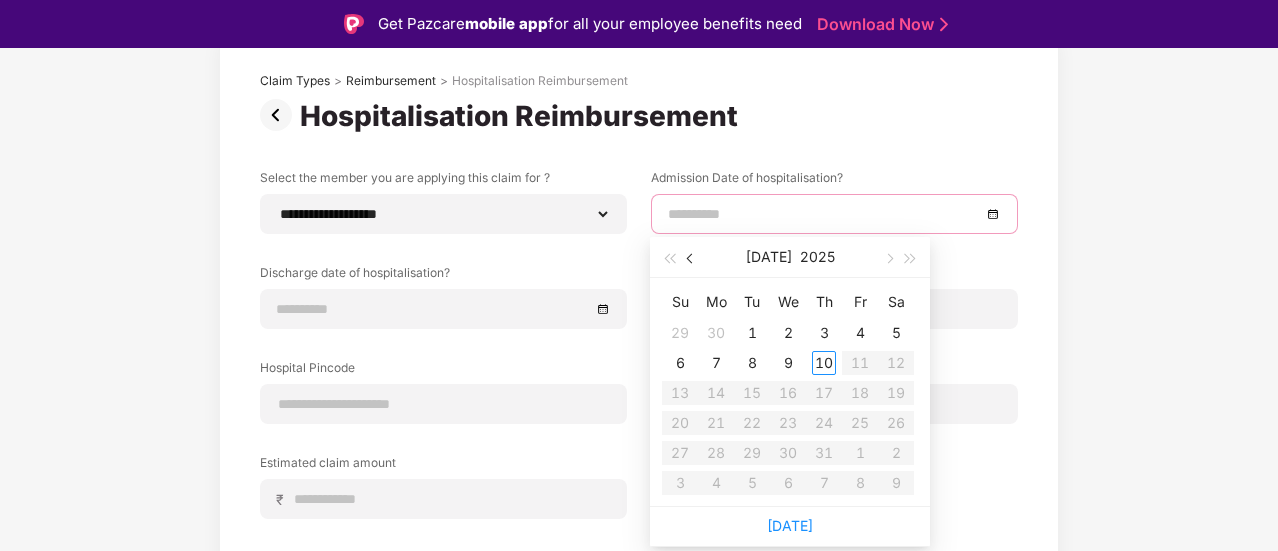 click at bounding box center [692, 259] 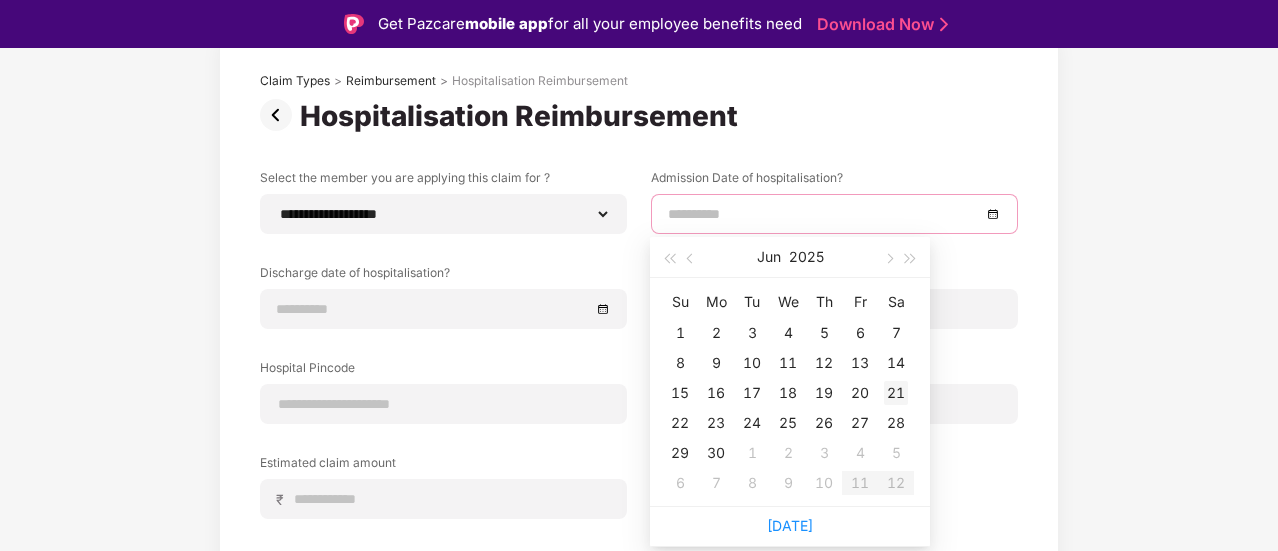 type on "**********" 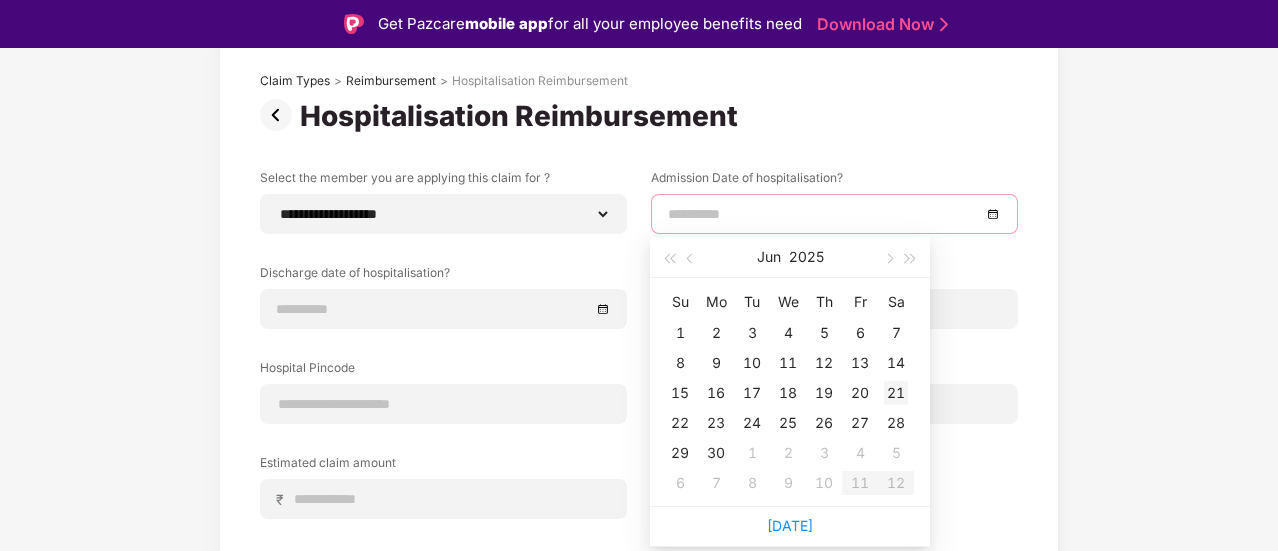 type on "**********" 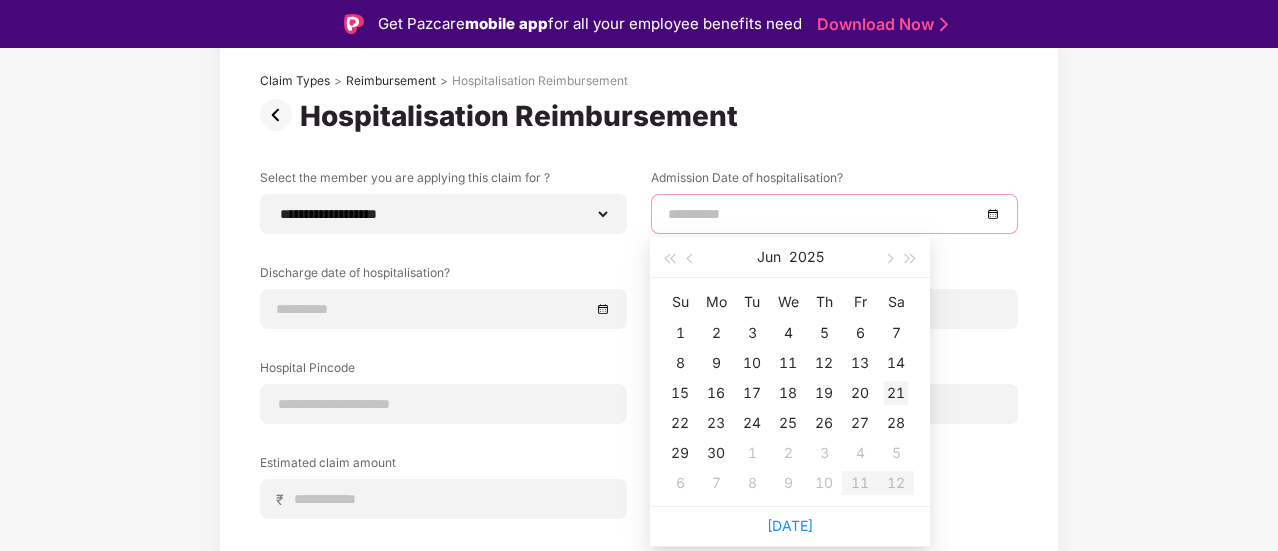 click on "21" at bounding box center (896, 393) 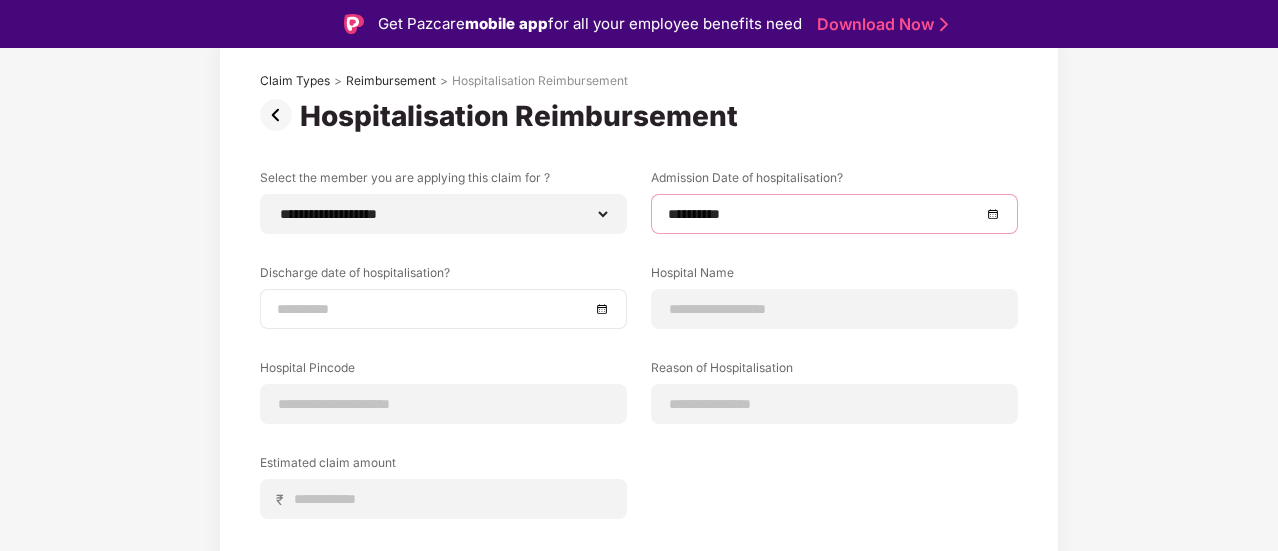 click at bounding box center [433, 309] 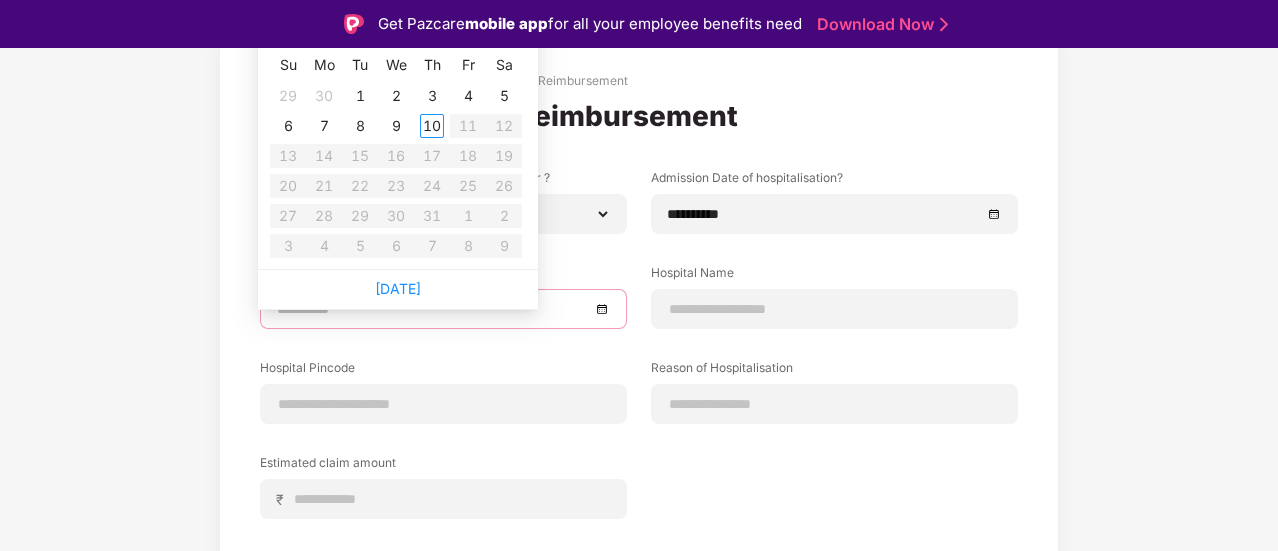 type on "**********" 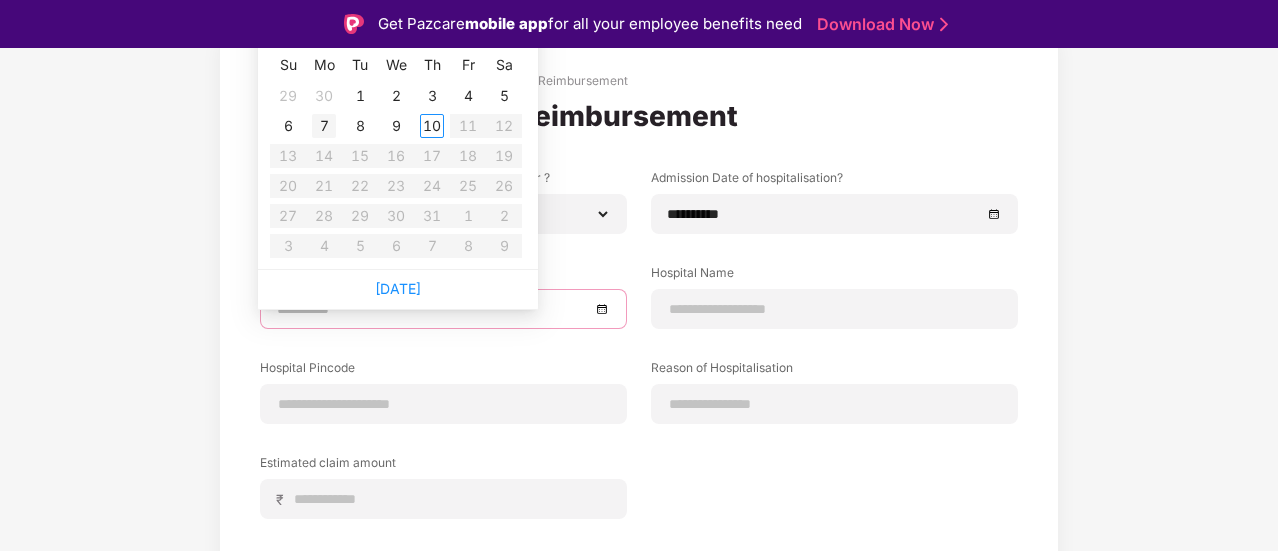type on "**********" 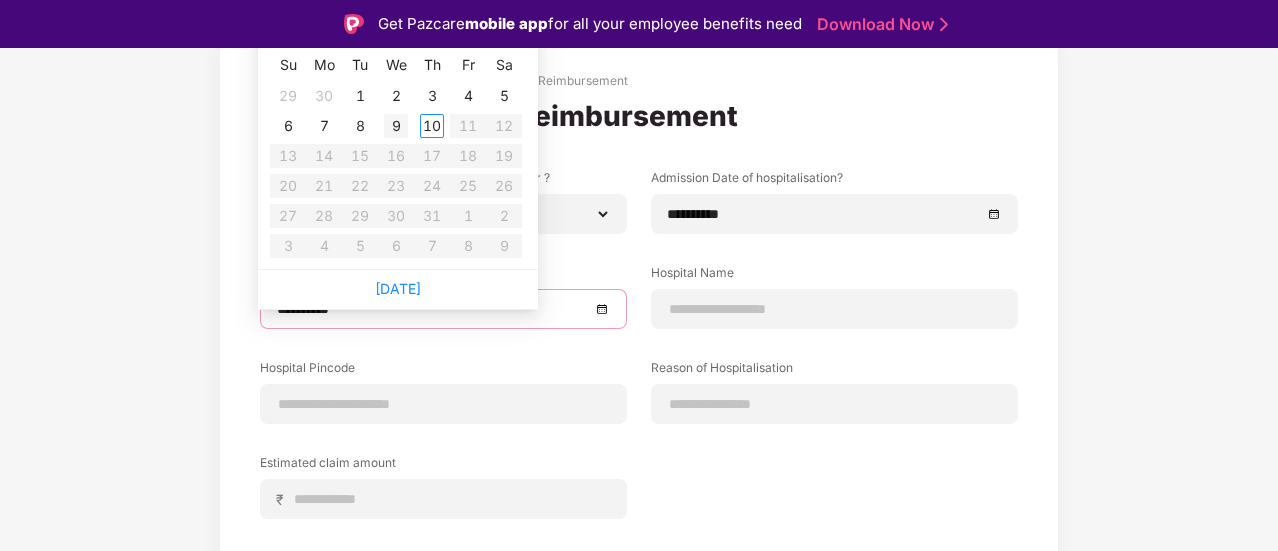 type on "**********" 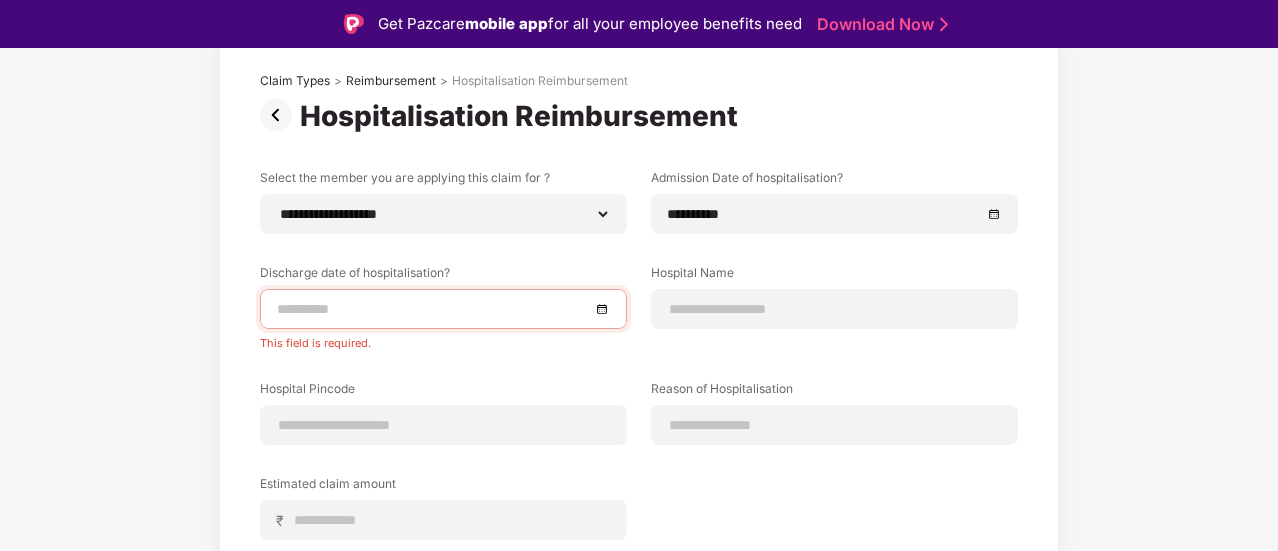 click on "**********" at bounding box center (639, 378) 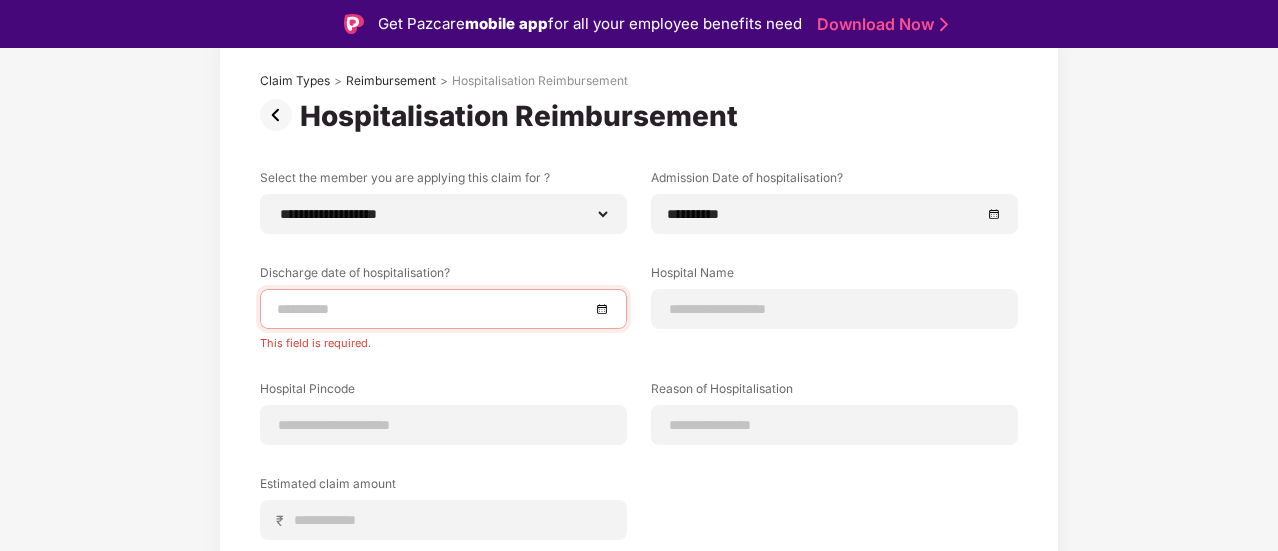 scroll, scrollTop: 0, scrollLeft: 0, axis: both 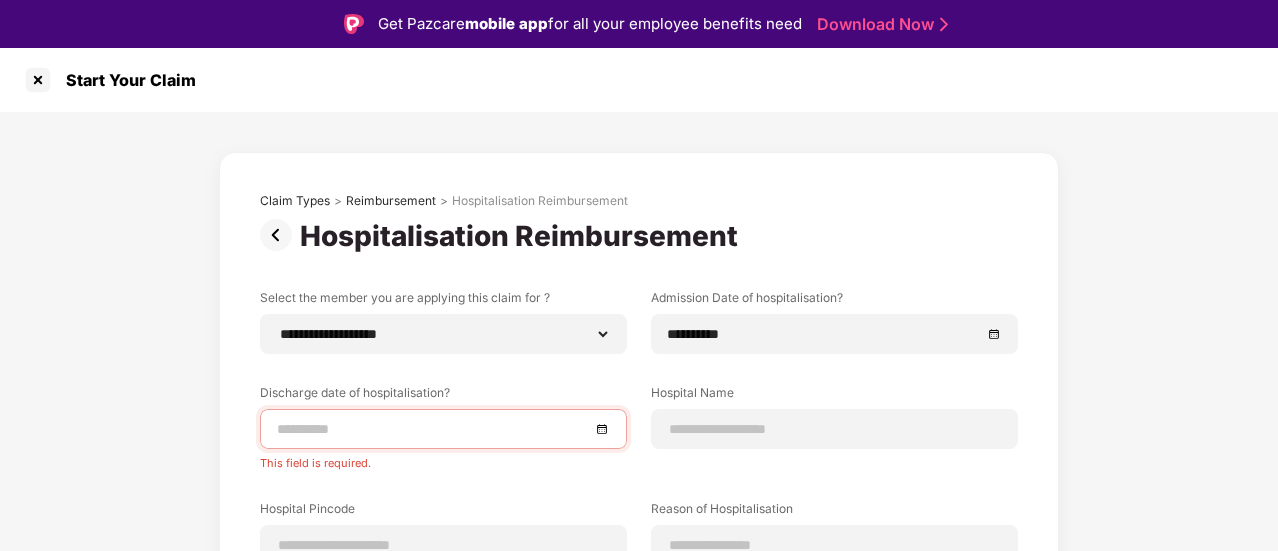 click at bounding box center [433, 429] 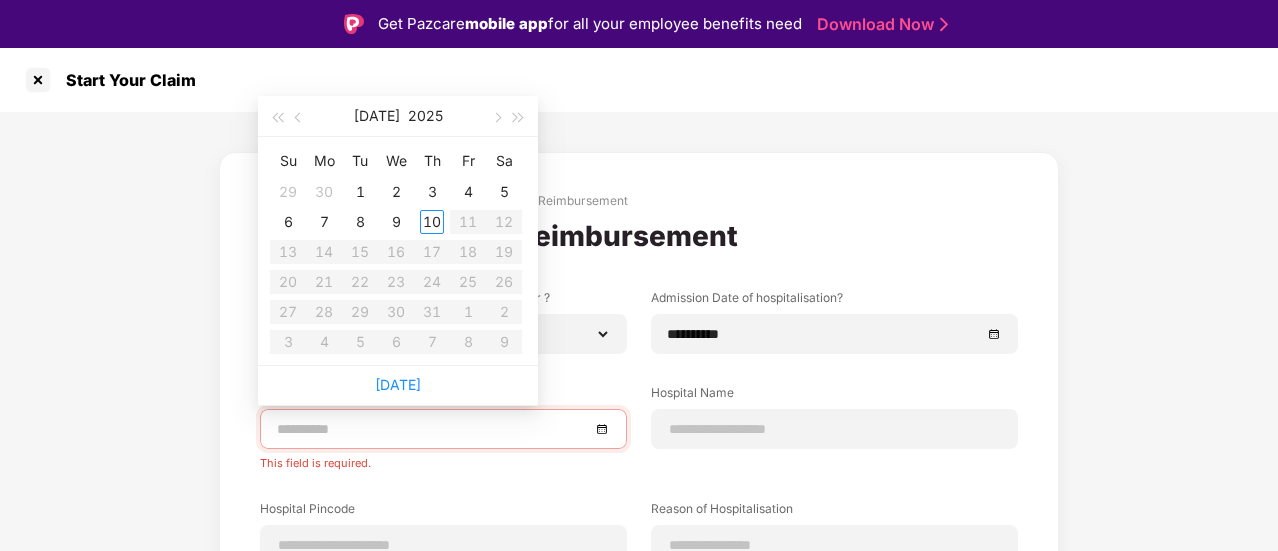 type on "**********" 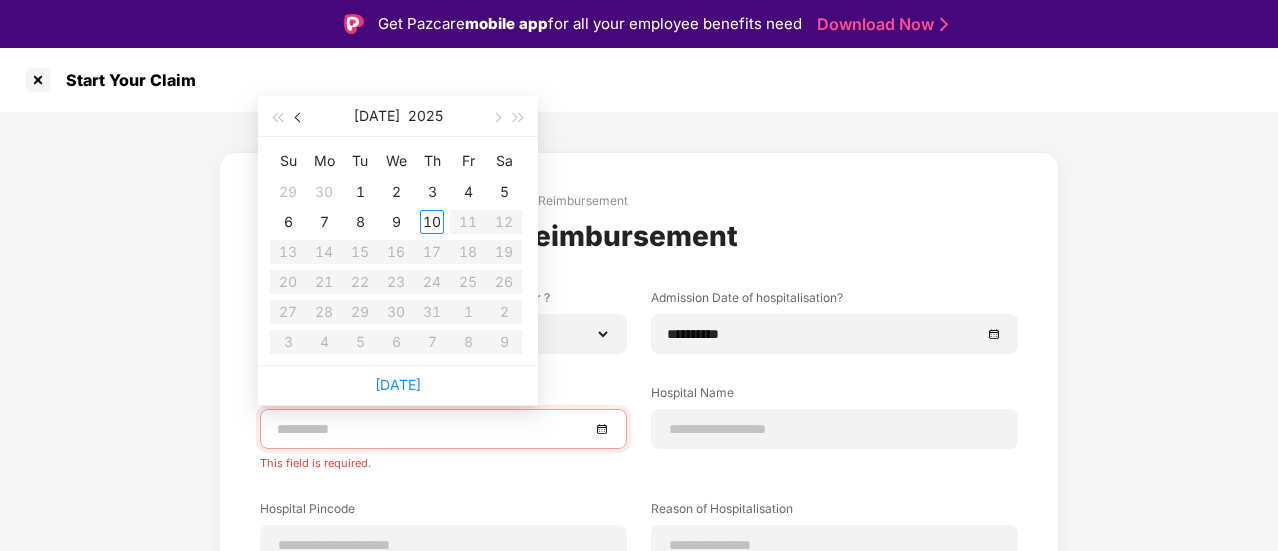 click at bounding box center [300, 118] 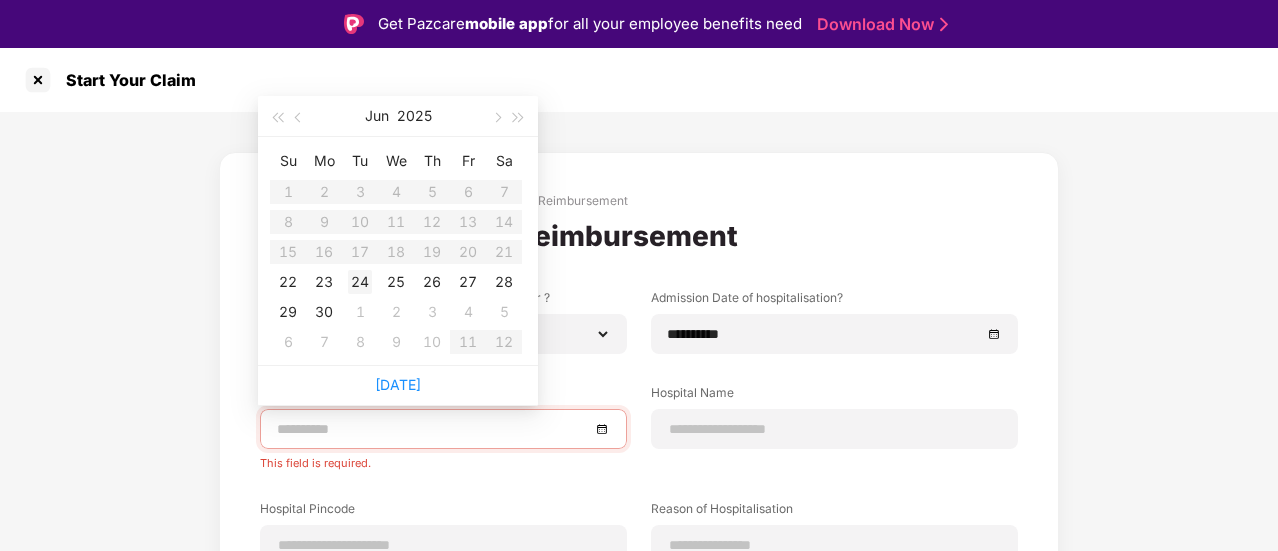 type on "**********" 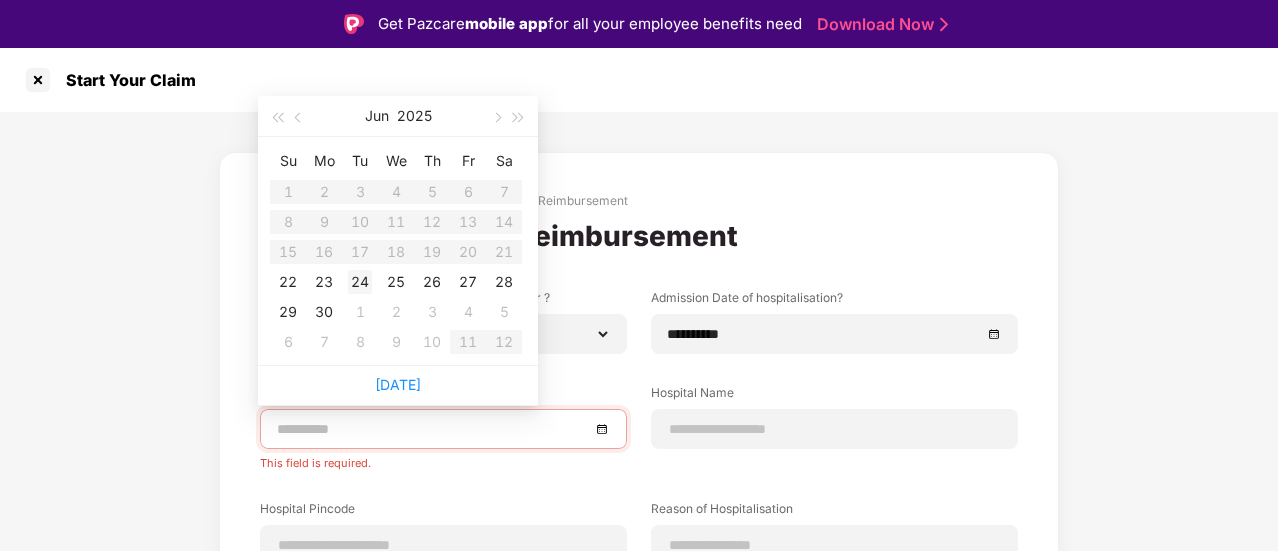 click on "24" at bounding box center [360, 282] 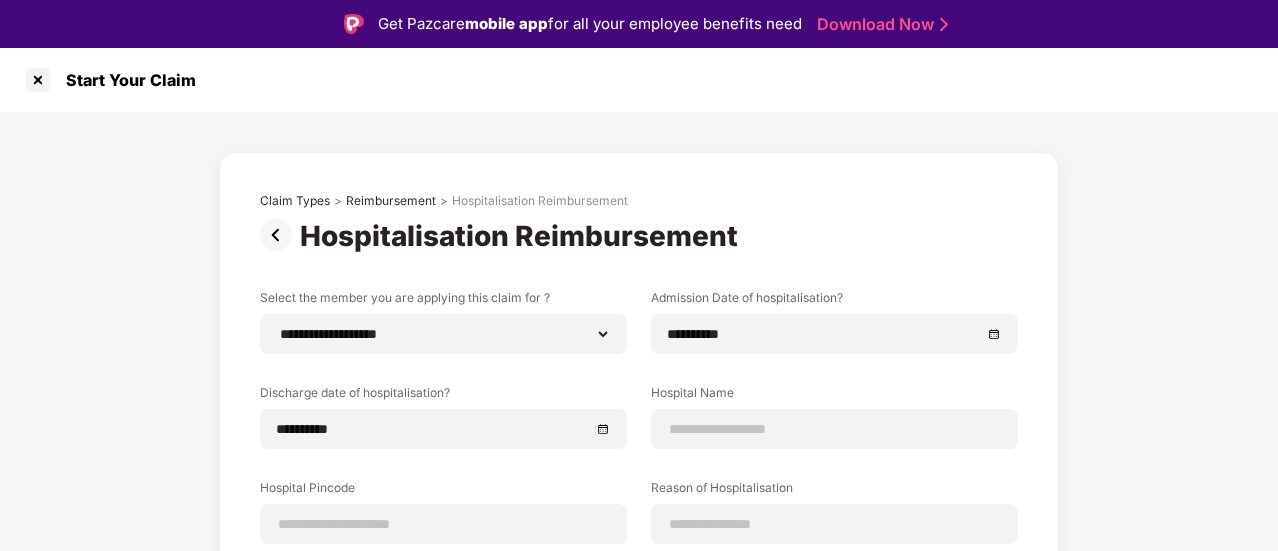 click on "**********" at bounding box center [639, 488] 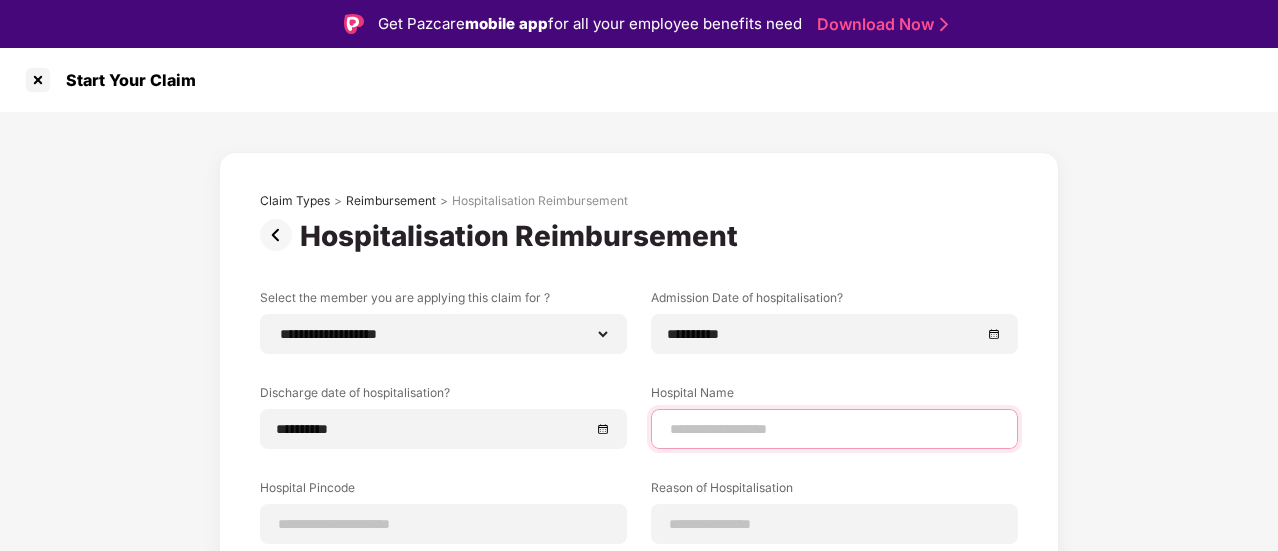 drag, startPoint x: 764, startPoint y: 433, endPoint x: 849, endPoint y: 397, distance: 92.309265 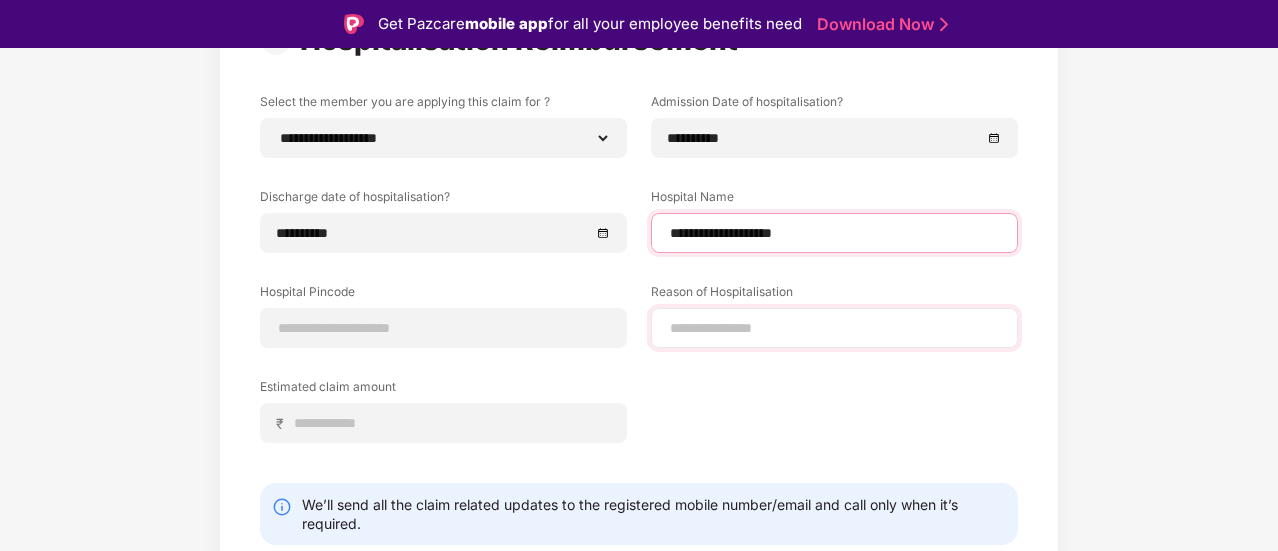 scroll, scrollTop: 200, scrollLeft: 0, axis: vertical 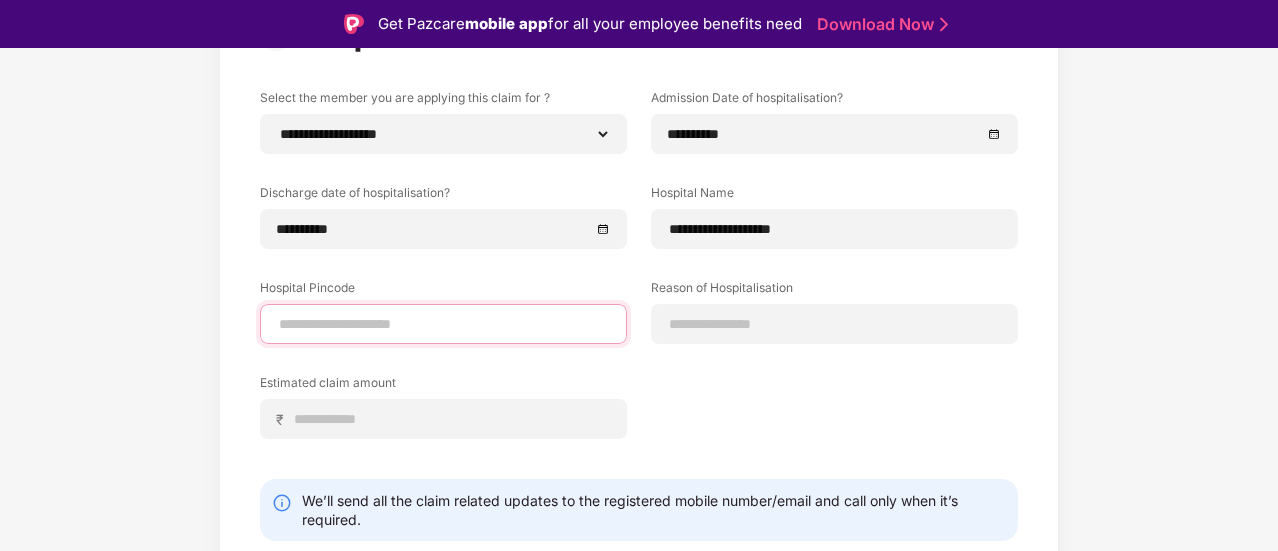 click at bounding box center (443, 324) 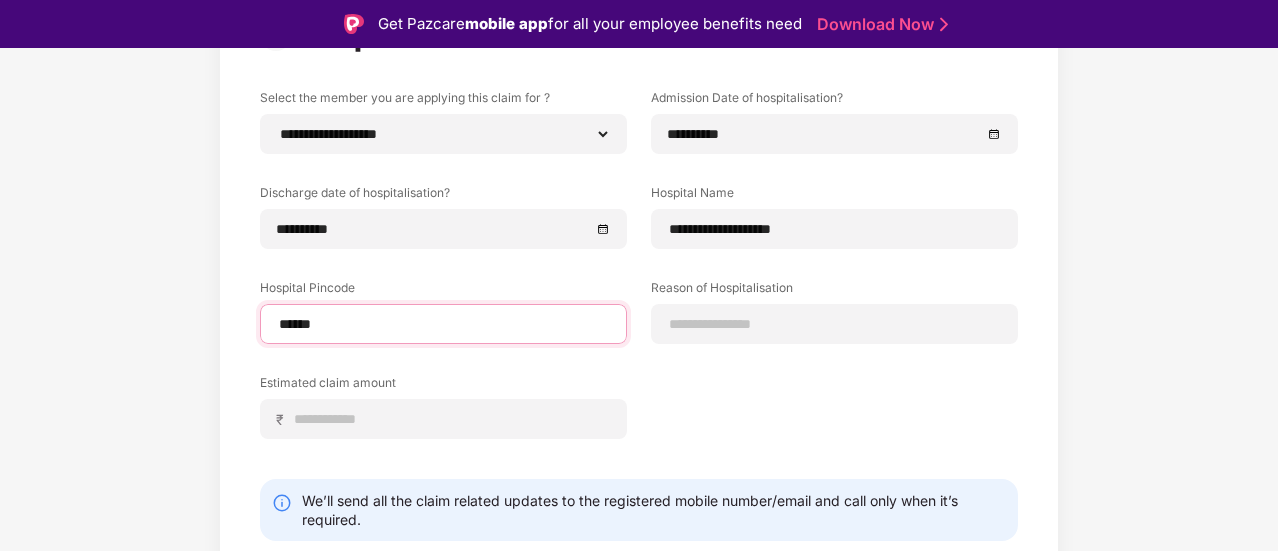 select on "******" 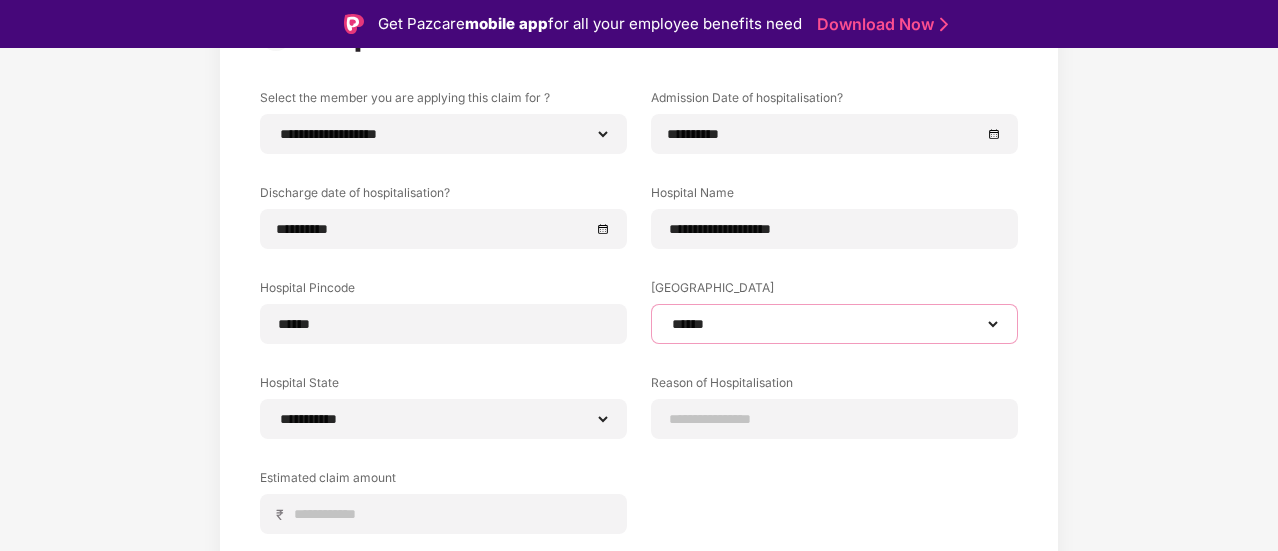 drag, startPoint x: 813, startPoint y: 343, endPoint x: 813, endPoint y: 327, distance: 16 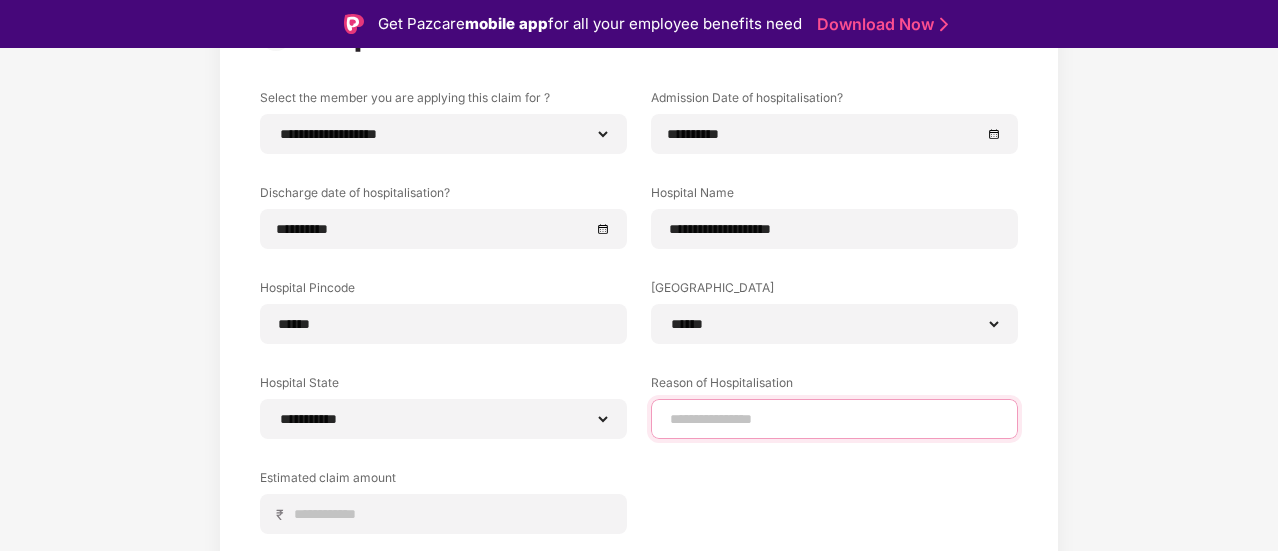 click at bounding box center (834, 419) 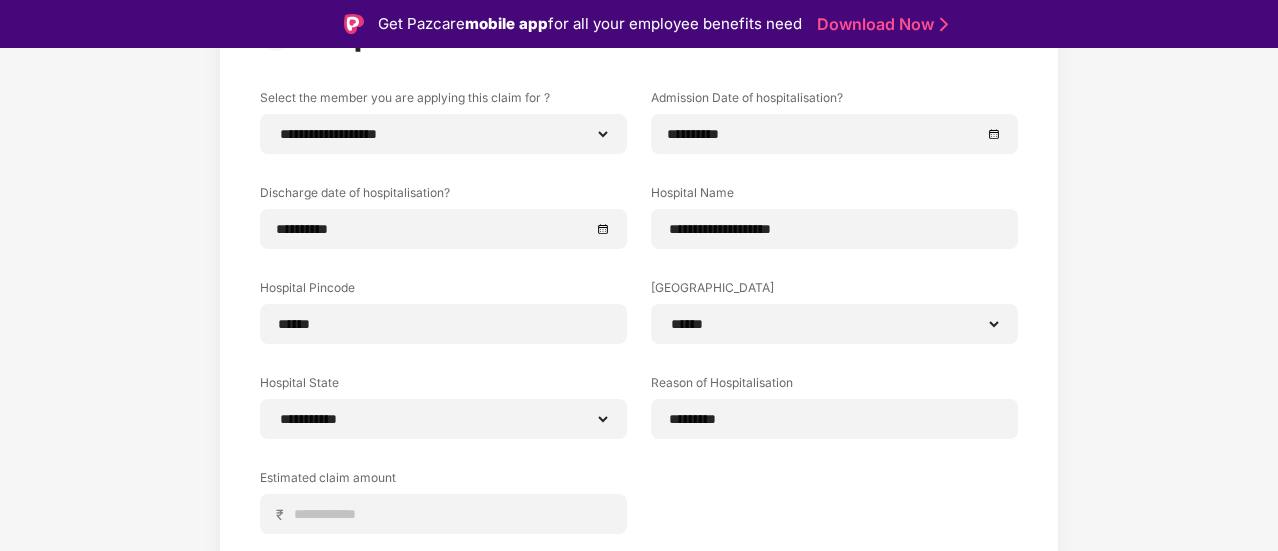click on "**********" at bounding box center (639, 326) 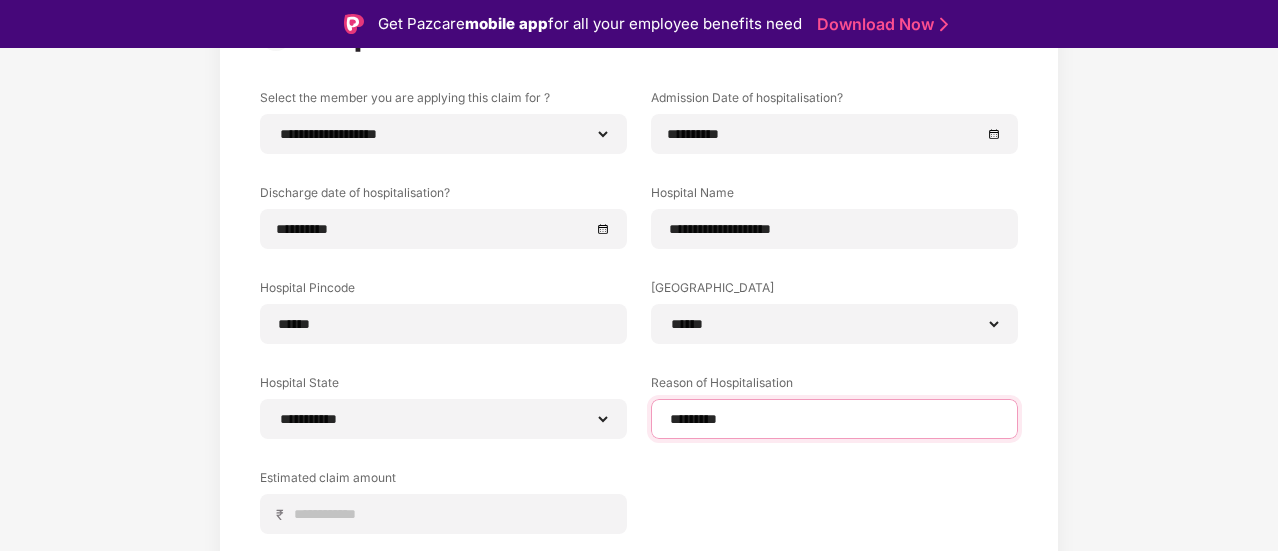 drag, startPoint x: 732, startPoint y: 414, endPoint x: 635, endPoint y: 406, distance: 97.32934 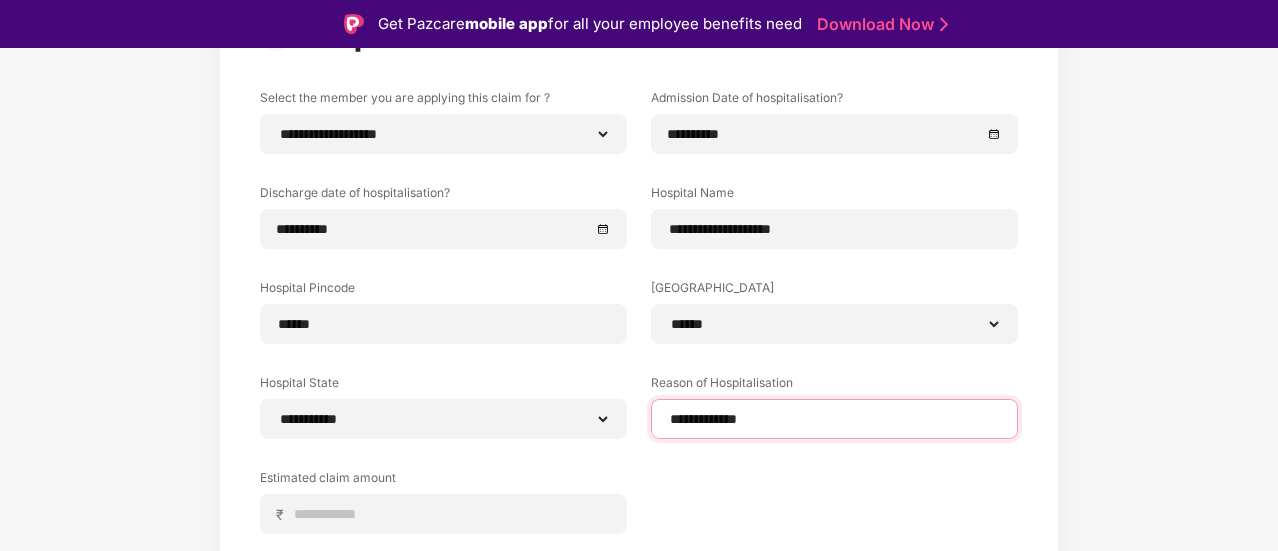 drag, startPoint x: 802, startPoint y: 419, endPoint x: 599, endPoint y: 395, distance: 204.4138 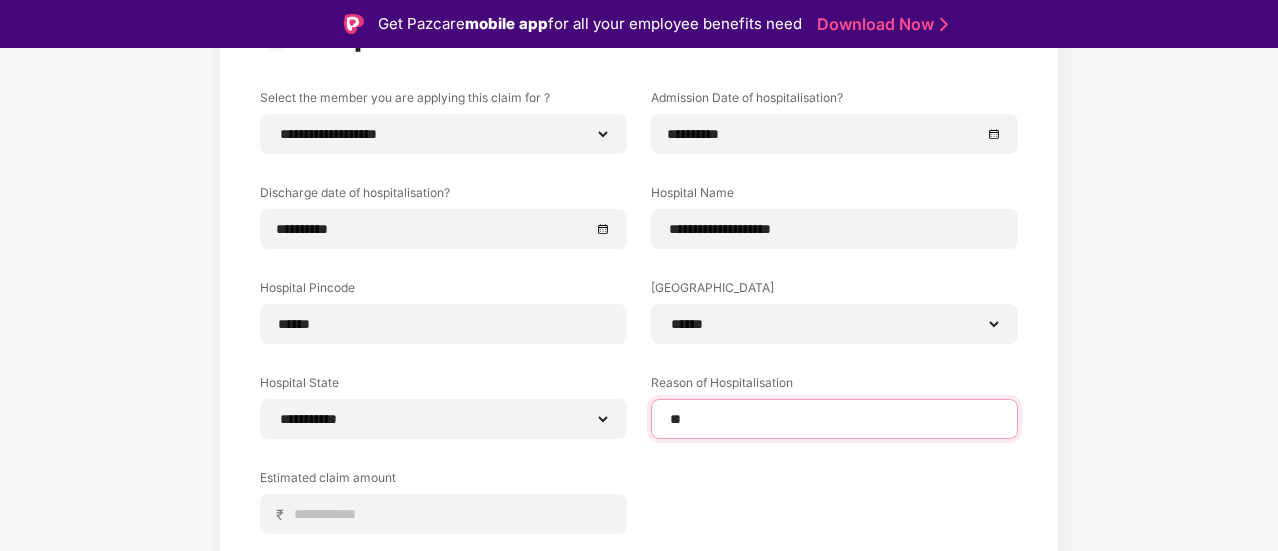 type on "*" 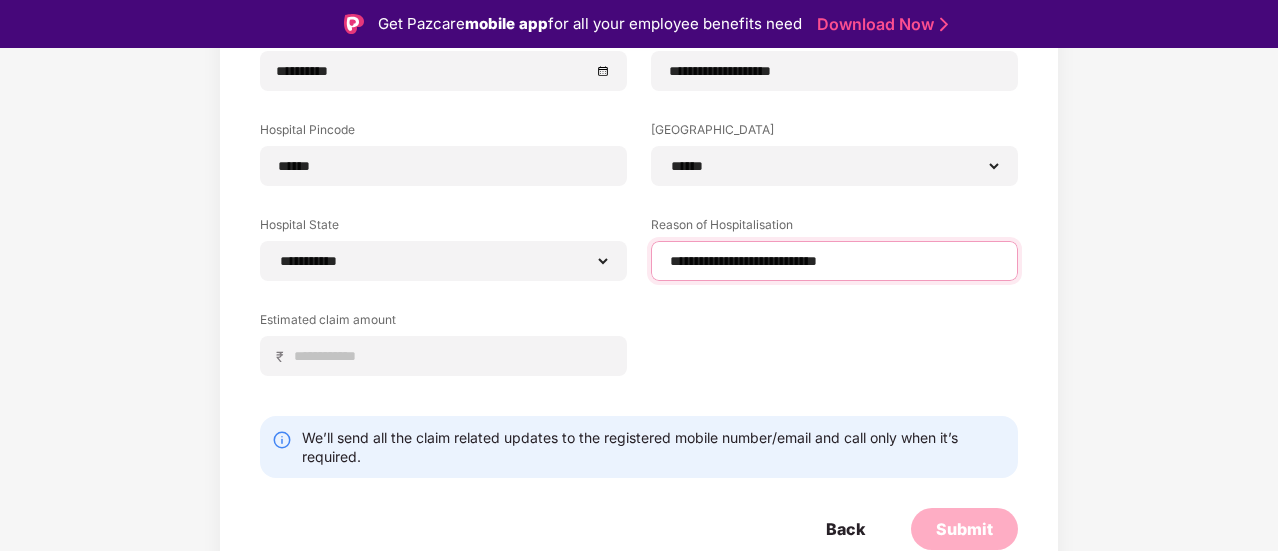 scroll, scrollTop: 359, scrollLeft: 0, axis: vertical 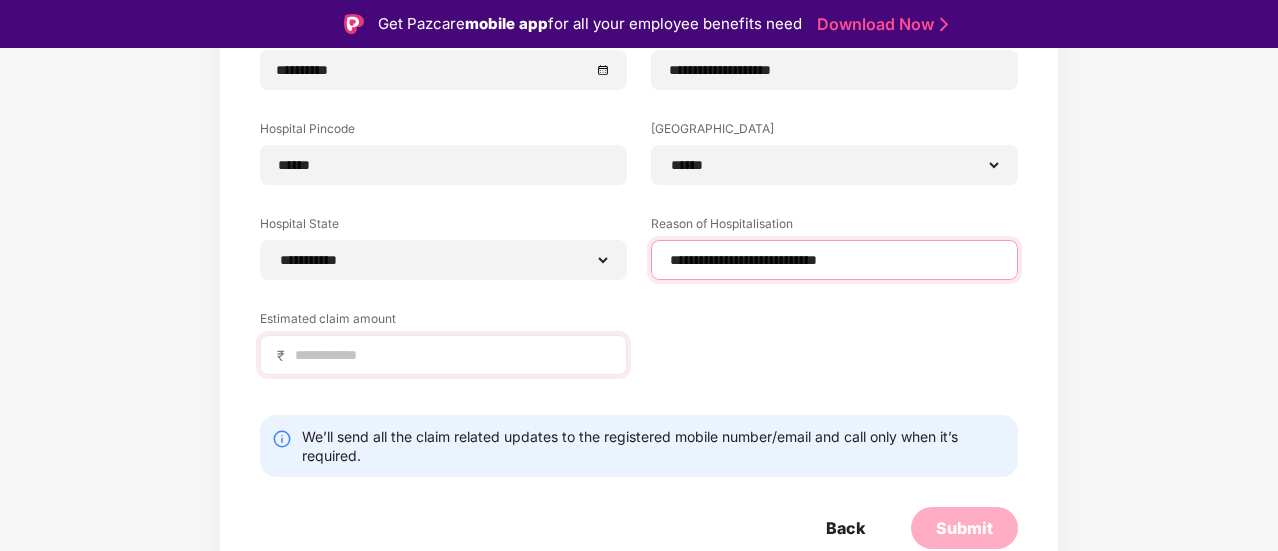 type on "**********" 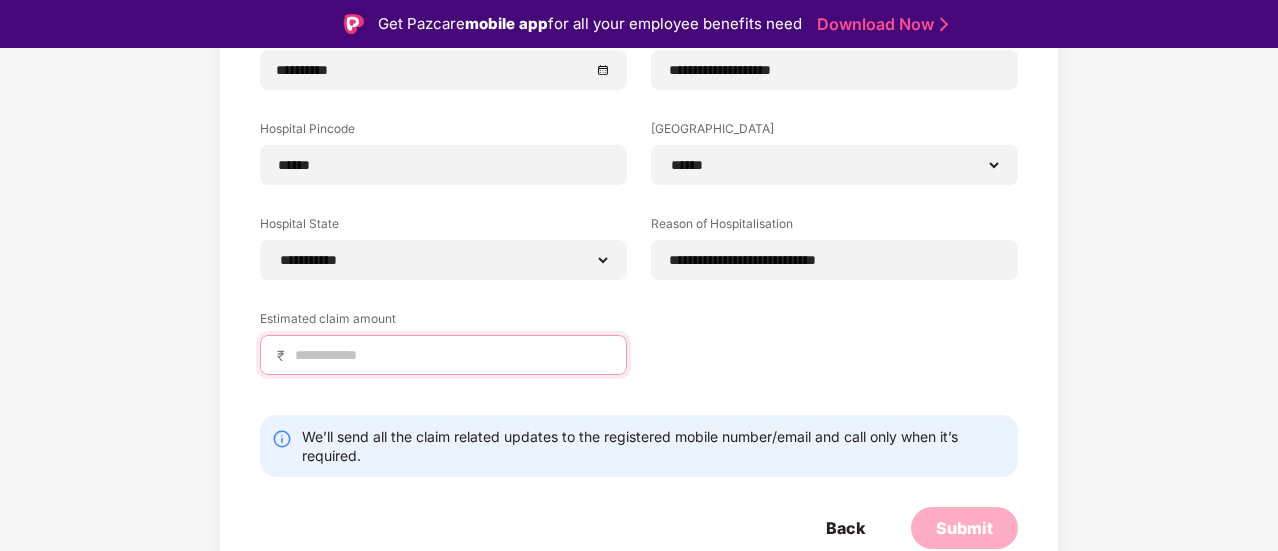 click at bounding box center [451, 355] 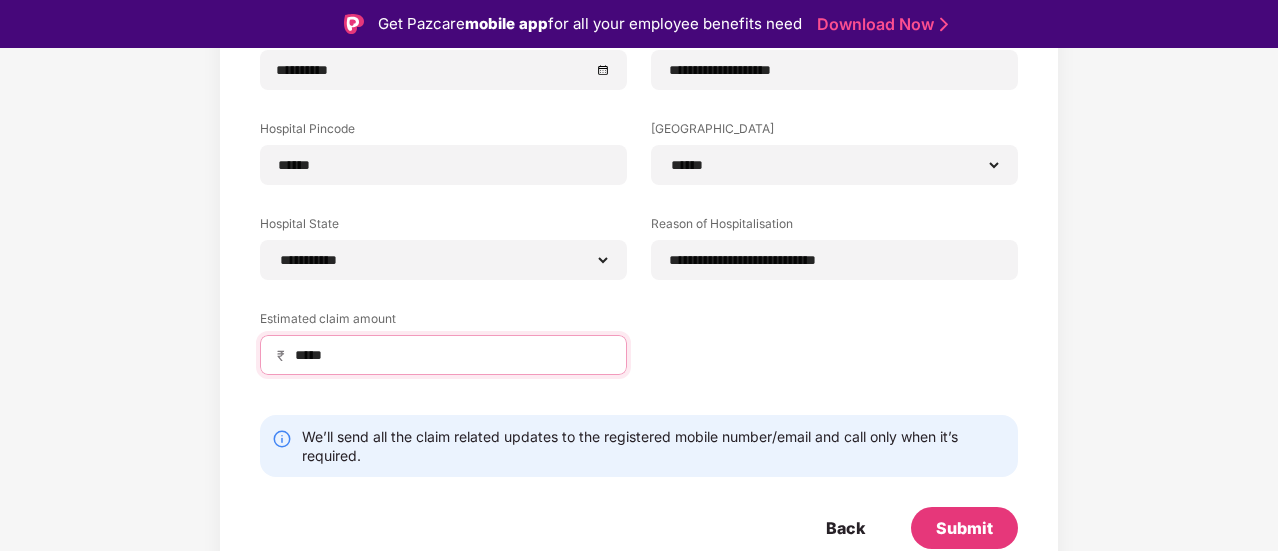 type on "*****" 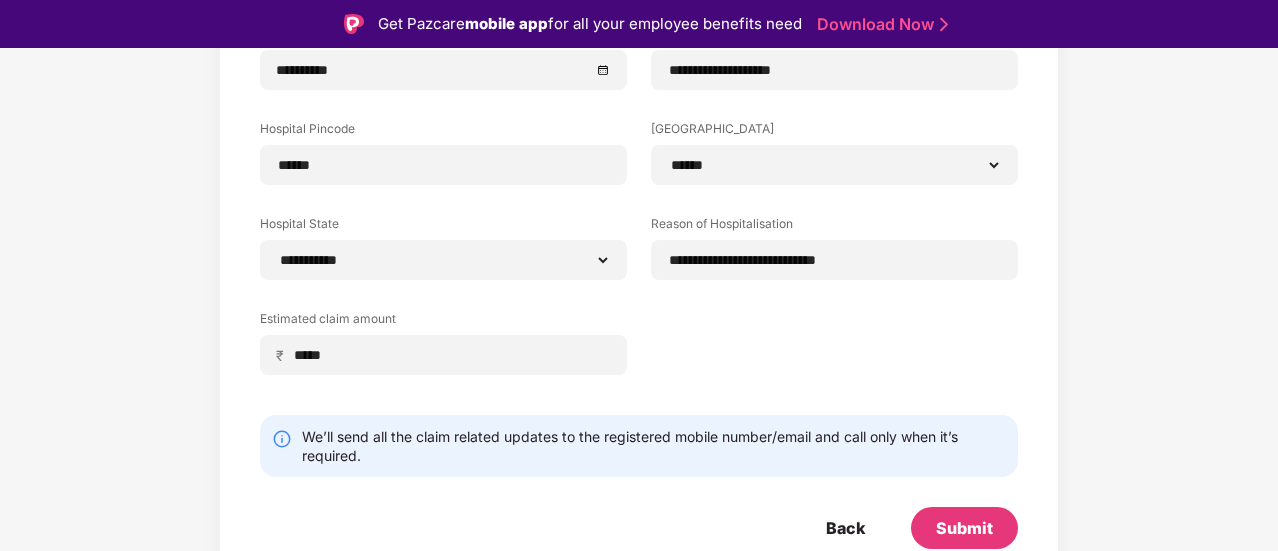 click on "**********" at bounding box center [639, 167] 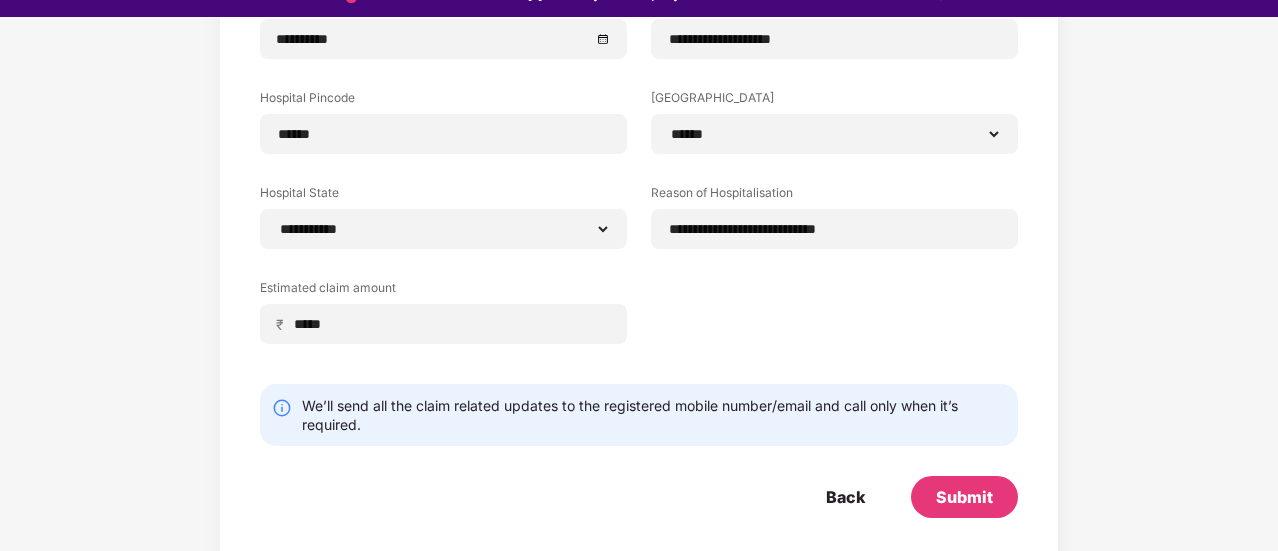scroll, scrollTop: 48, scrollLeft: 0, axis: vertical 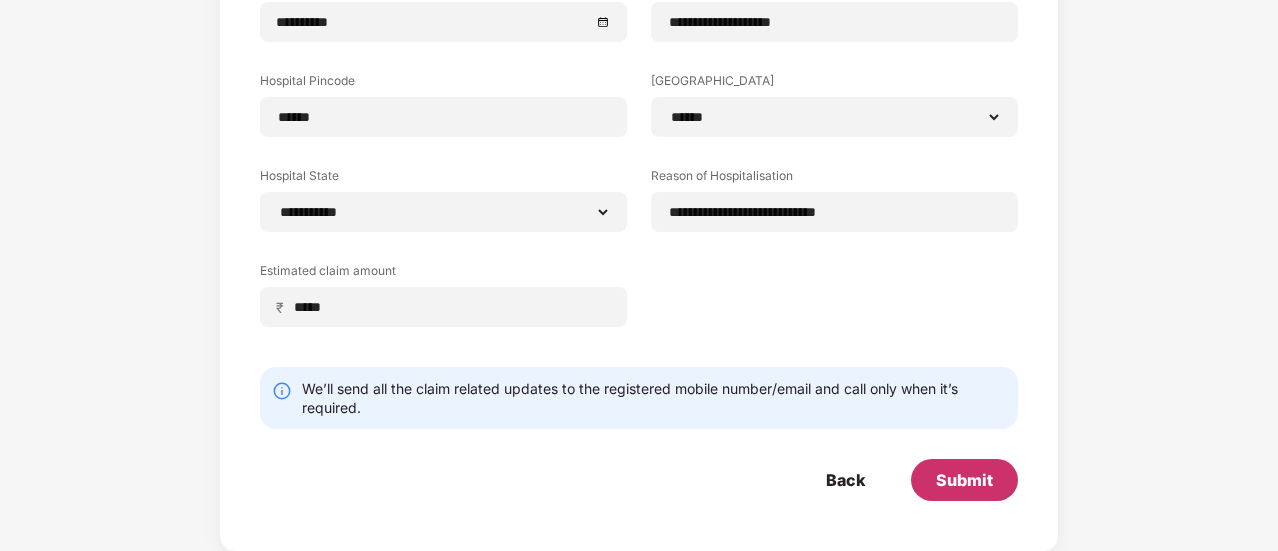 click on "Submit" at bounding box center (964, 480) 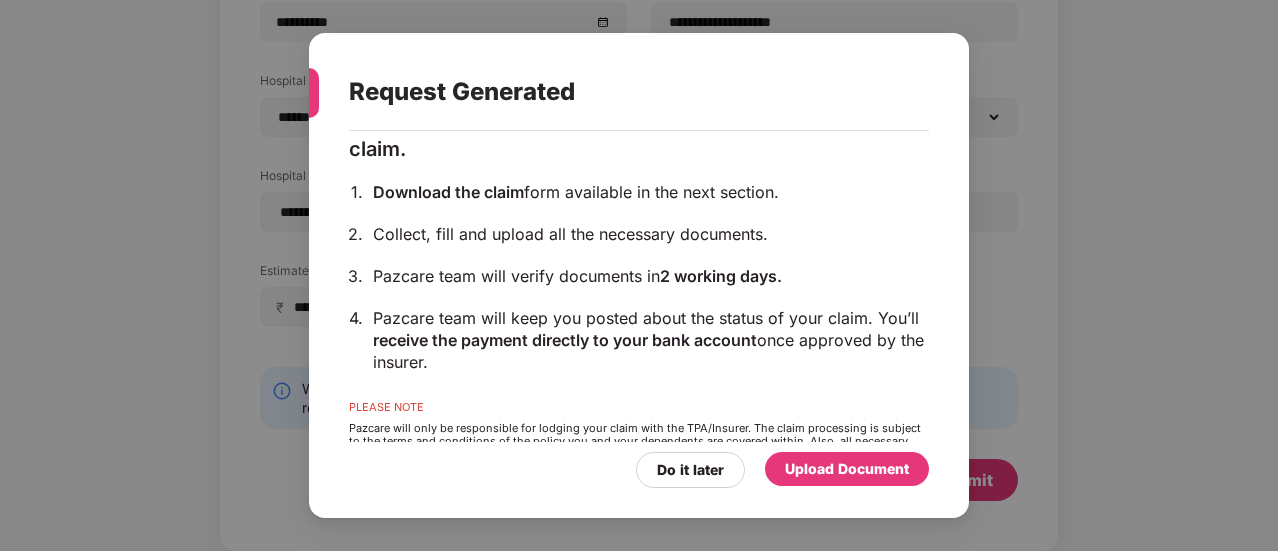scroll, scrollTop: 251, scrollLeft: 0, axis: vertical 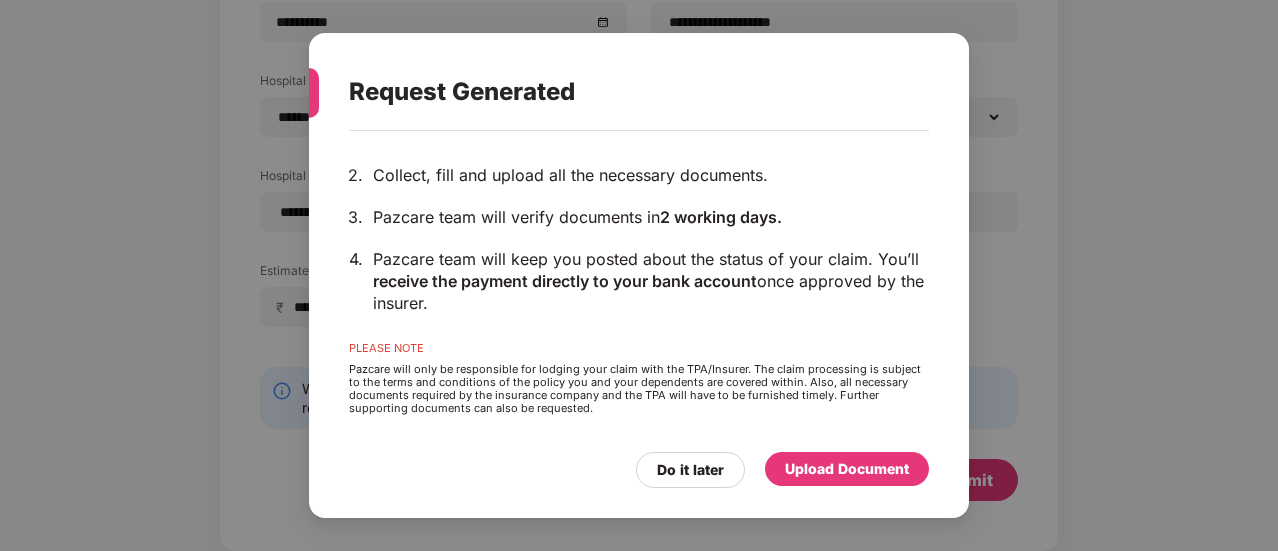 click on "Upload Document" at bounding box center [847, 469] 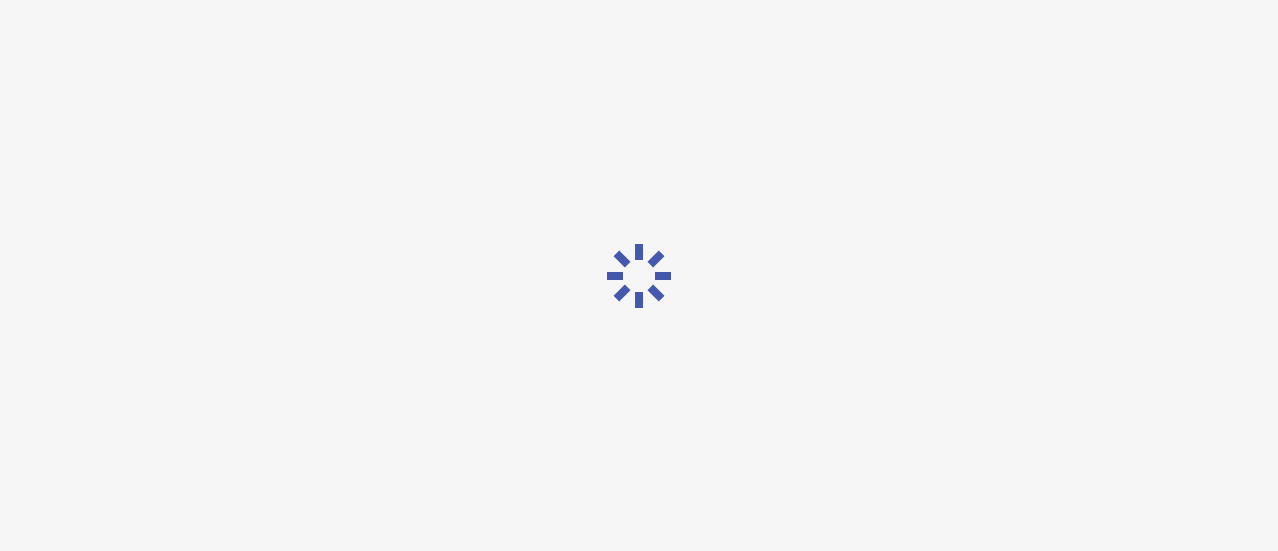 scroll, scrollTop: 0, scrollLeft: 0, axis: both 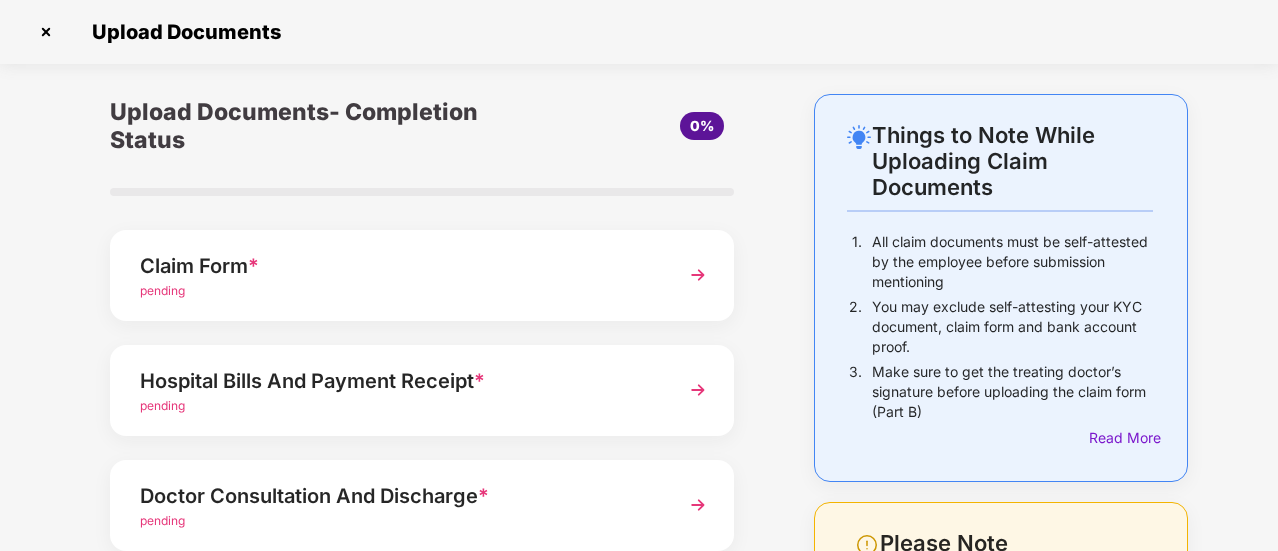 click on "Claim Form *" at bounding box center [398, 266] 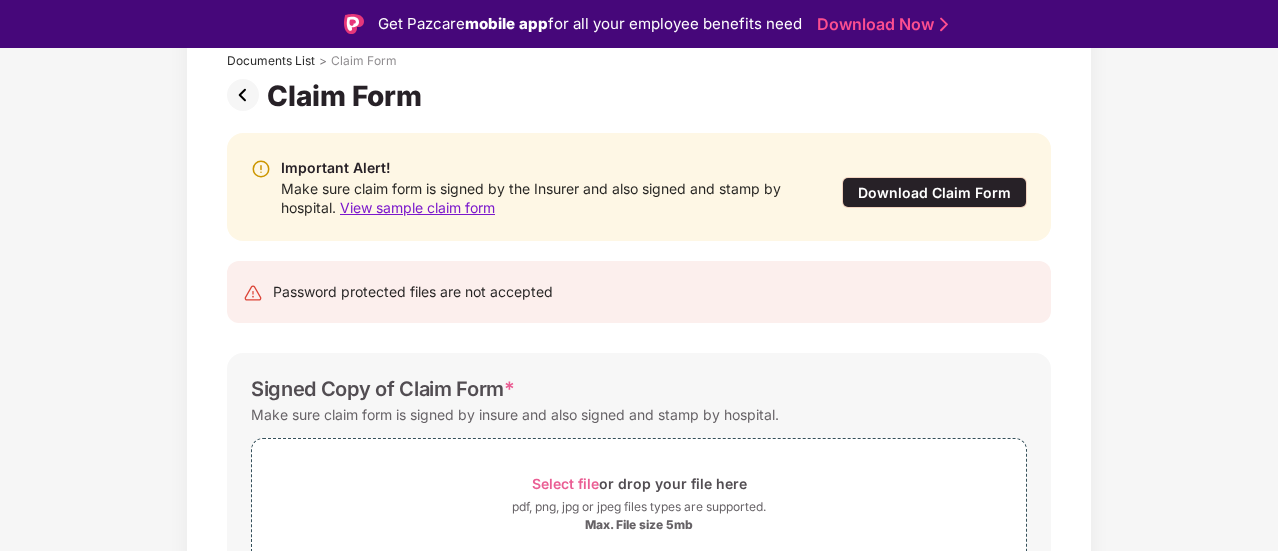 scroll, scrollTop: 239, scrollLeft: 0, axis: vertical 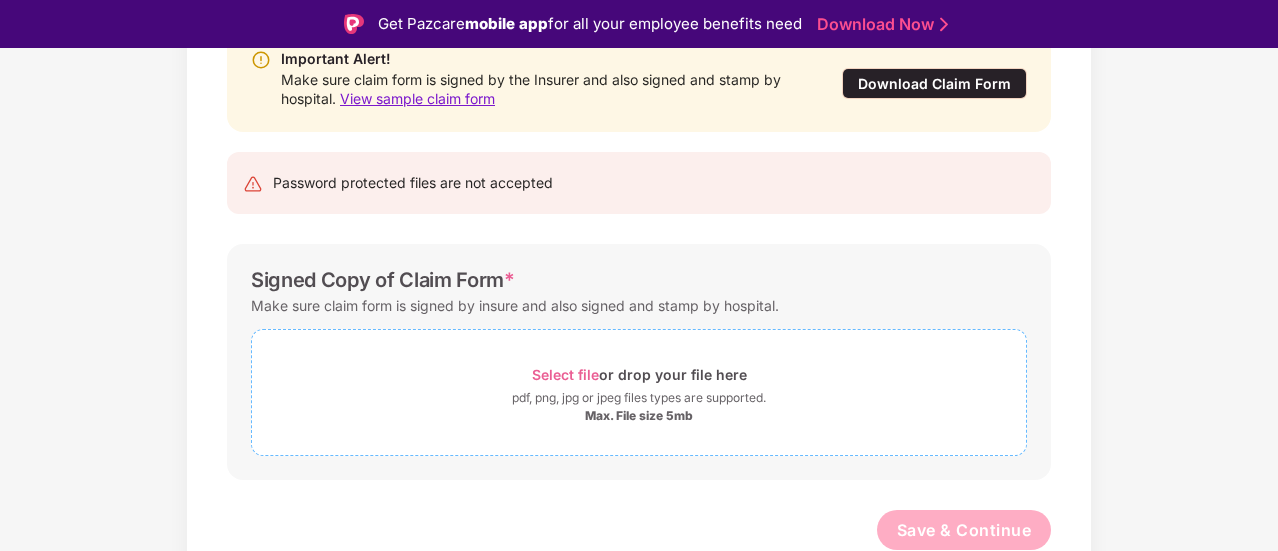 click on "Select file" at bounding box center [565, 374] 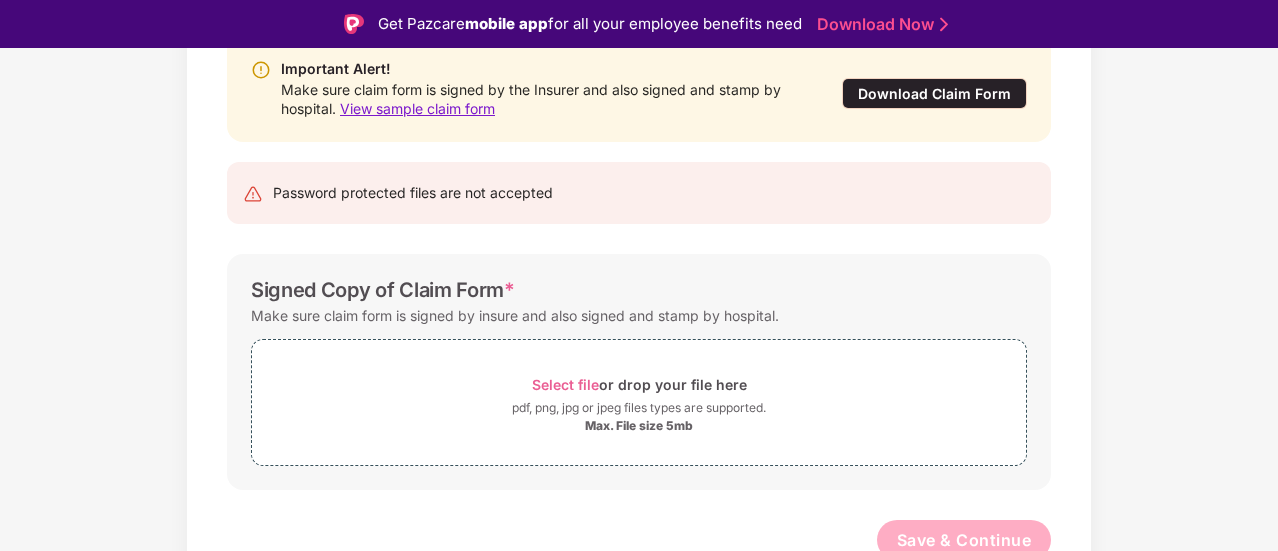 scroll, scrollTop: 239, scrollLeft: 0, axis: vertical 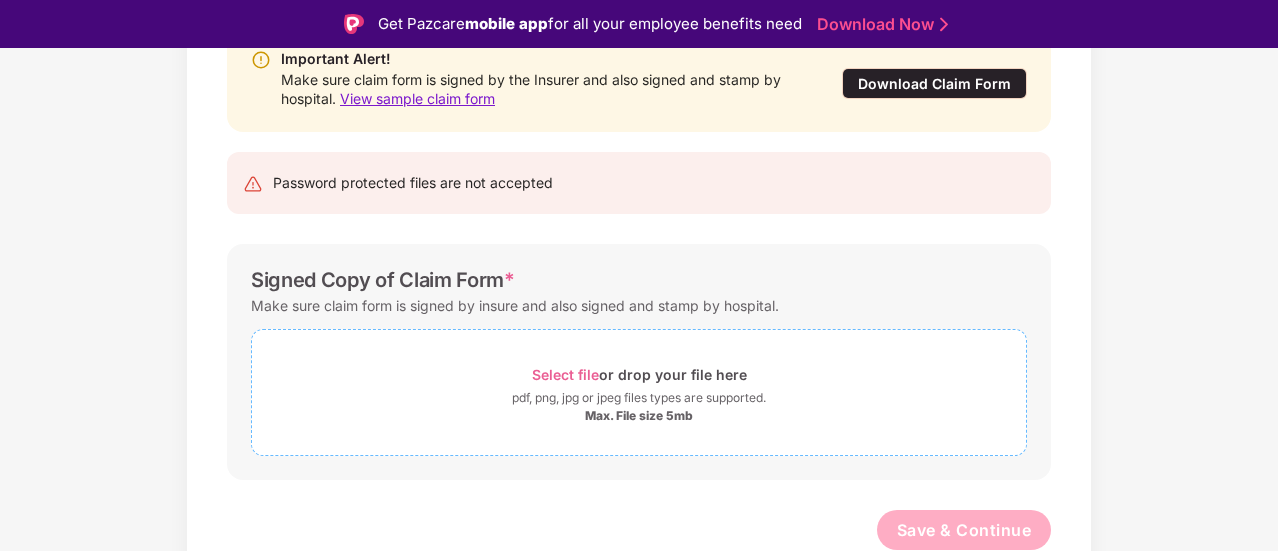 click on "Select file" at bounding box center (565, 374) 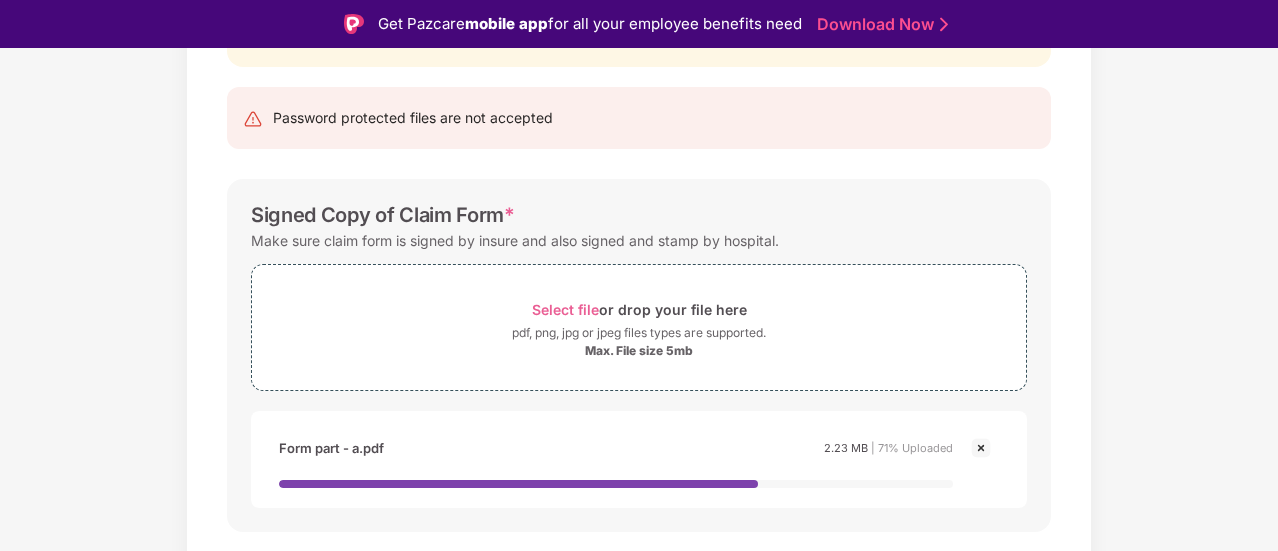 scroll, scrollTop: 356, scrollLeft: 0, axis: vertical 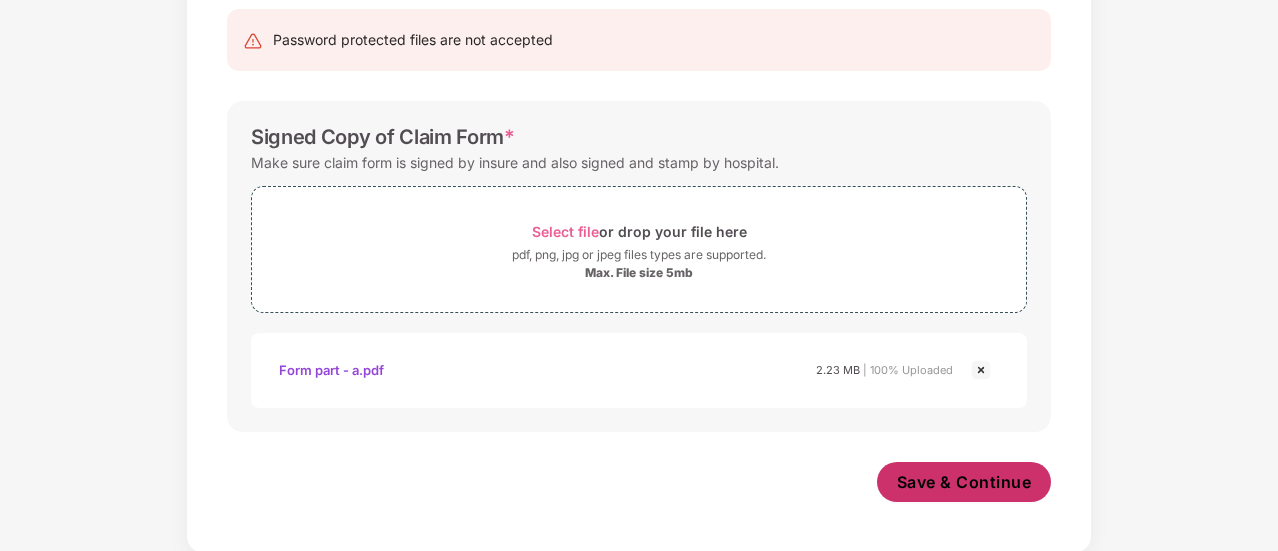 click on "Save & Continue" at bounding box center [964, 482] 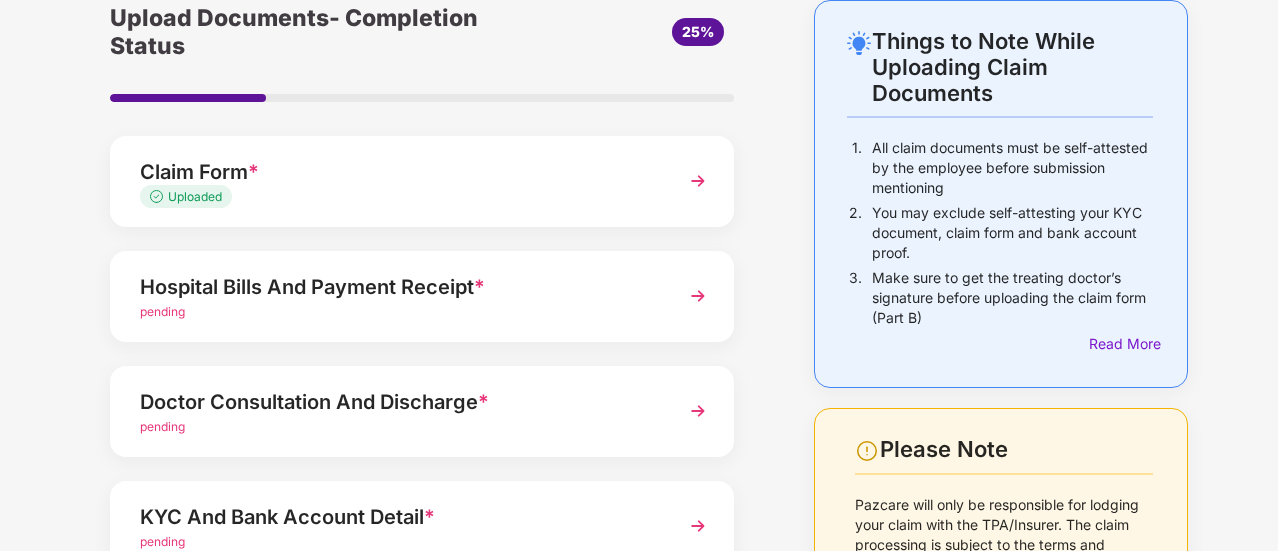 scroll, scrollTop: 200, scrollLeft: 0, axis: vertical 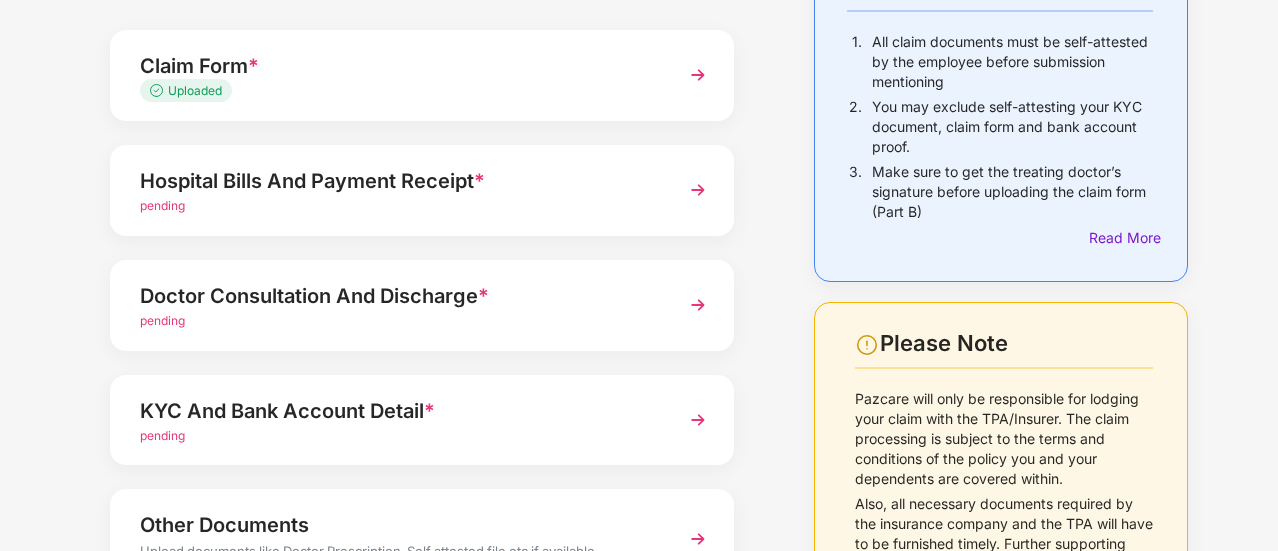click on "Hospital Bills And Payment Receipt *" at bounding box center [398, 181] 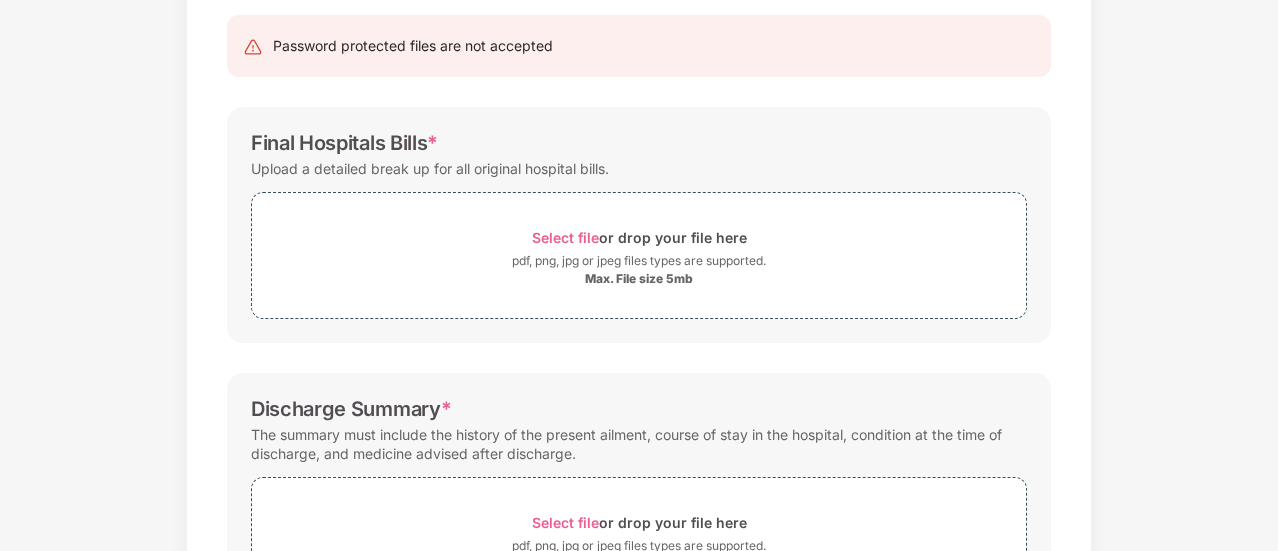 scroll, scrollTop: 0, scrollLeft: 0, axis: both 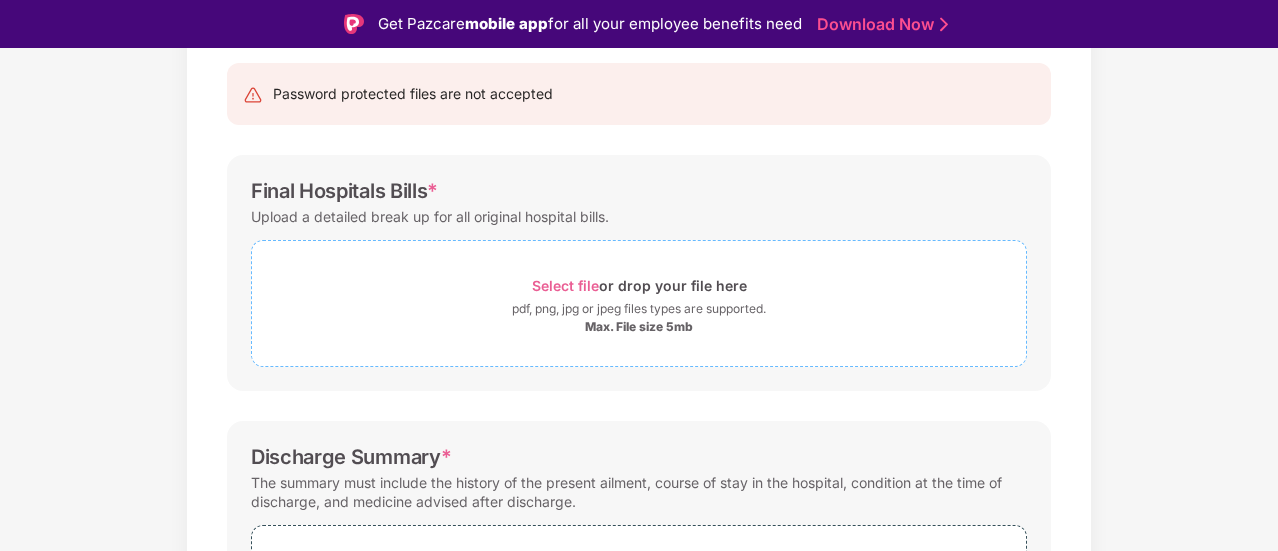 click on "Select file" at bounding box center [565, 285] 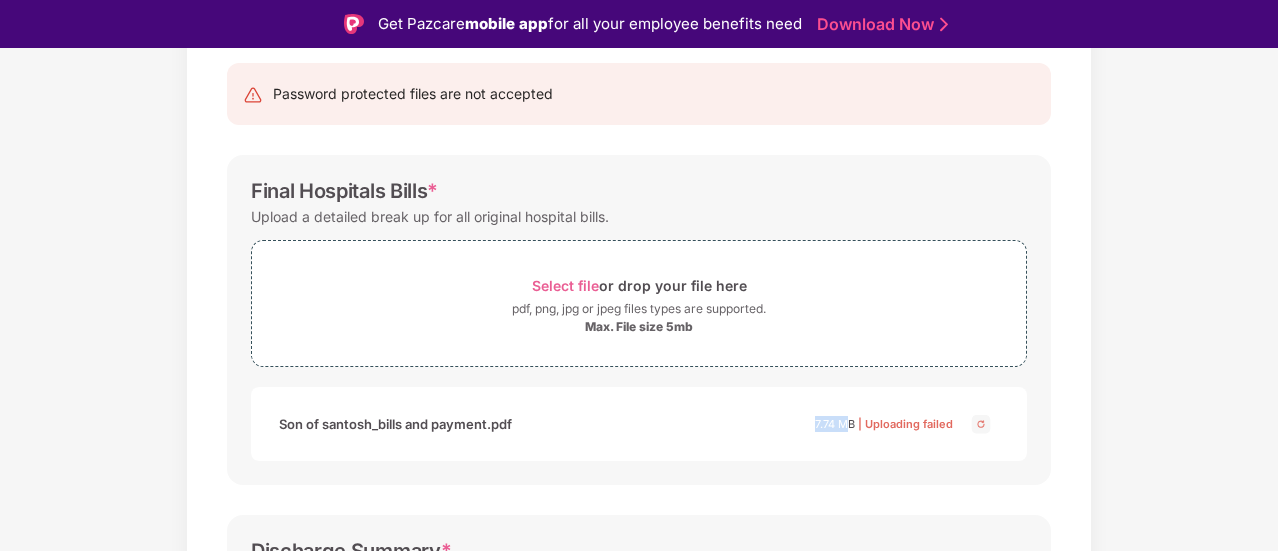 drag, startPoint x: 814, startPoint y: 421, endPoint x: 848, endPoint y: 426, distance: 34.36568 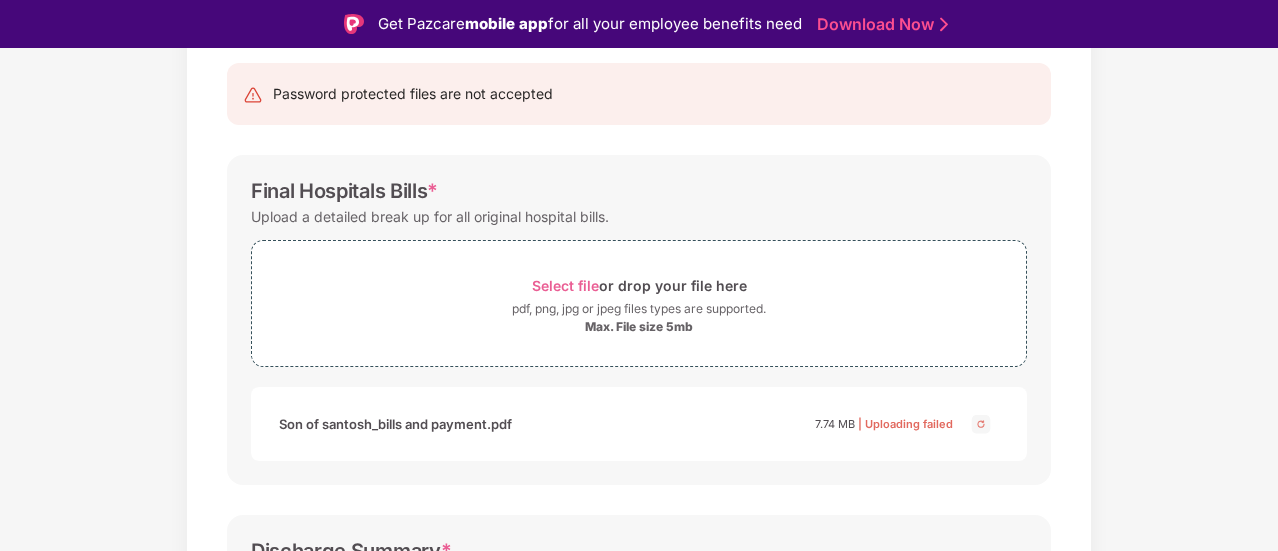 click on "| Uploading failed" at bounding box center (905, 424) 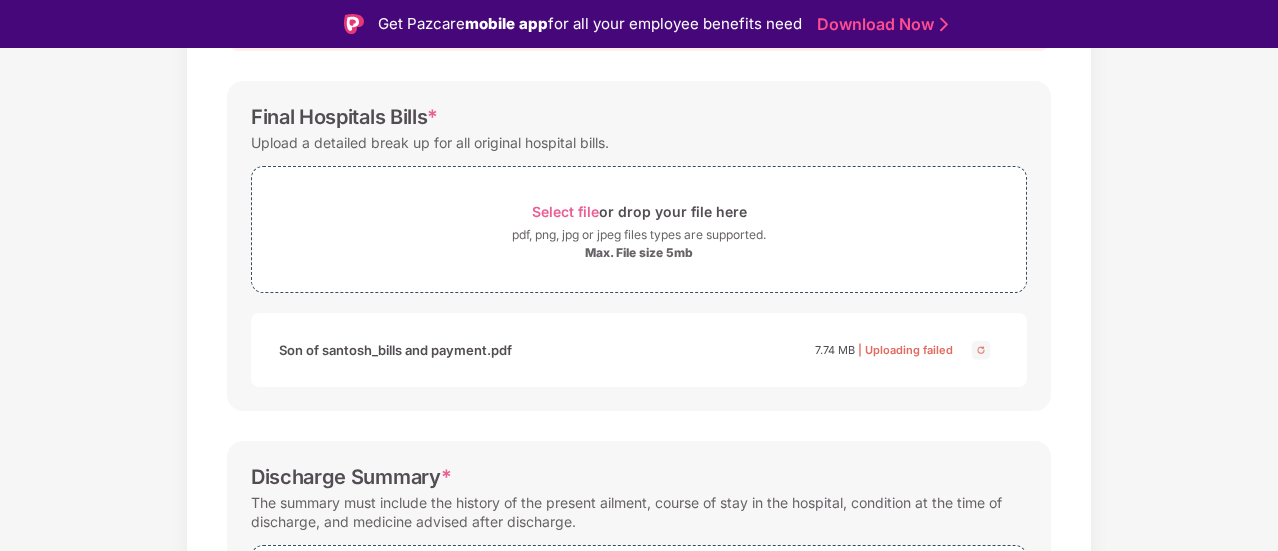 scroll, scrollTop: 300, scrollLeft: 0, axis: vertical 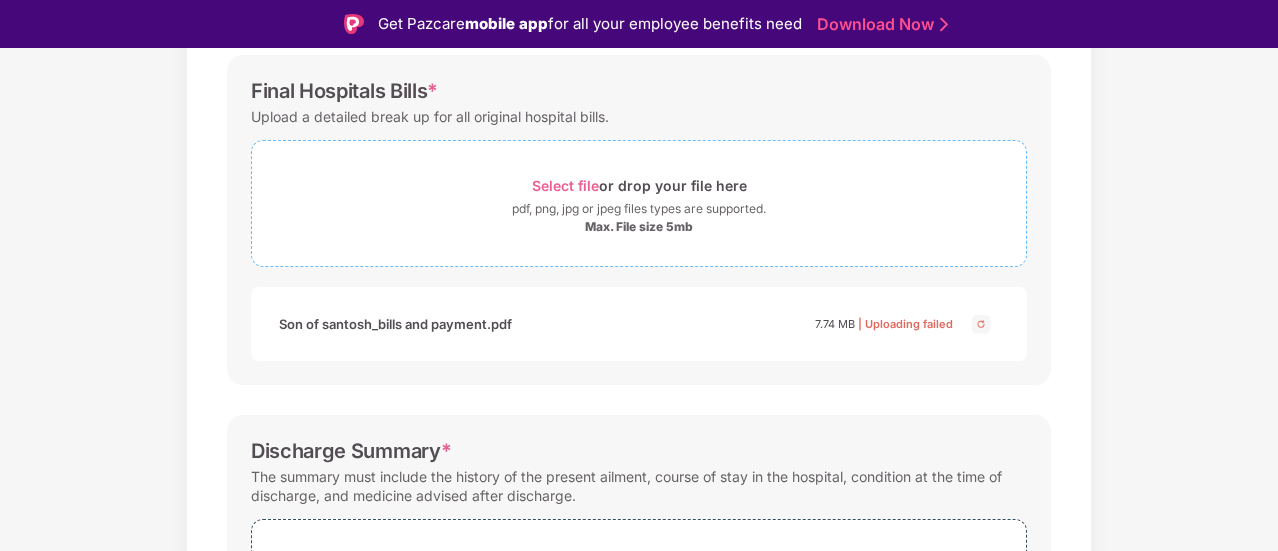 click on "Max. File size 5mb" at bounding box center [639, 227] 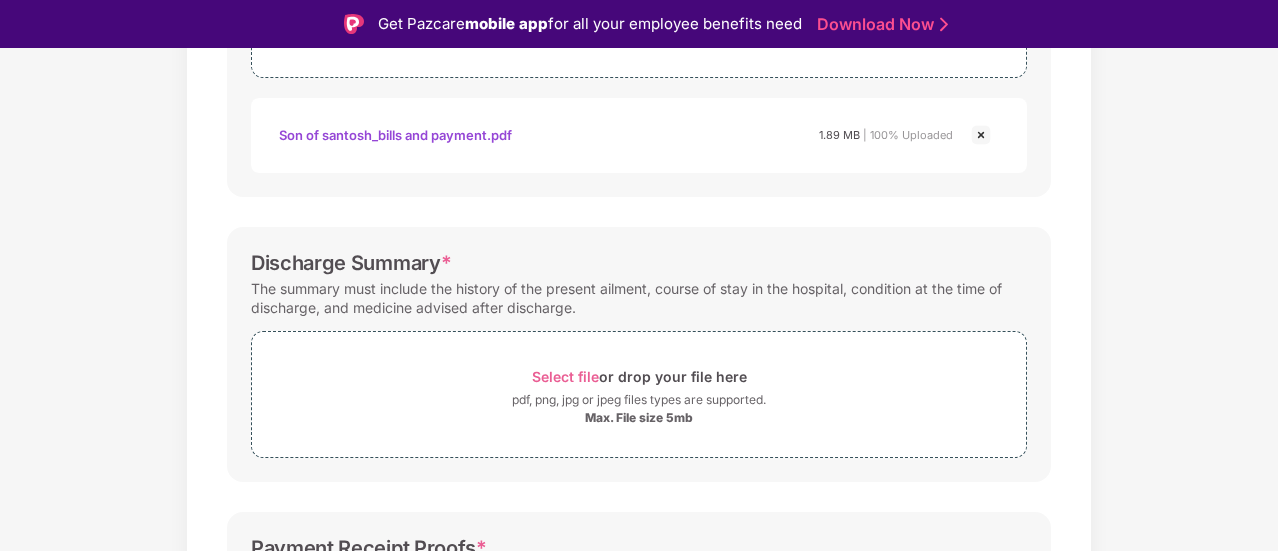 scroll, scrollTop: 600, scrollLeft: 0, axis: vertical 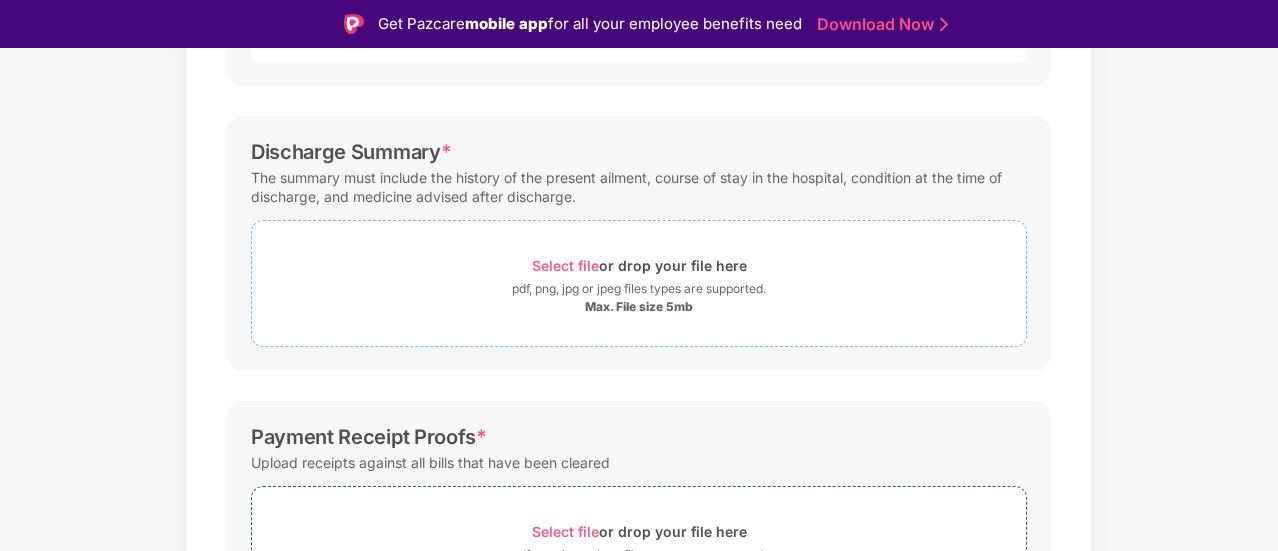 click on "Select file  or drop your file here" at bounding box center (639, 265) 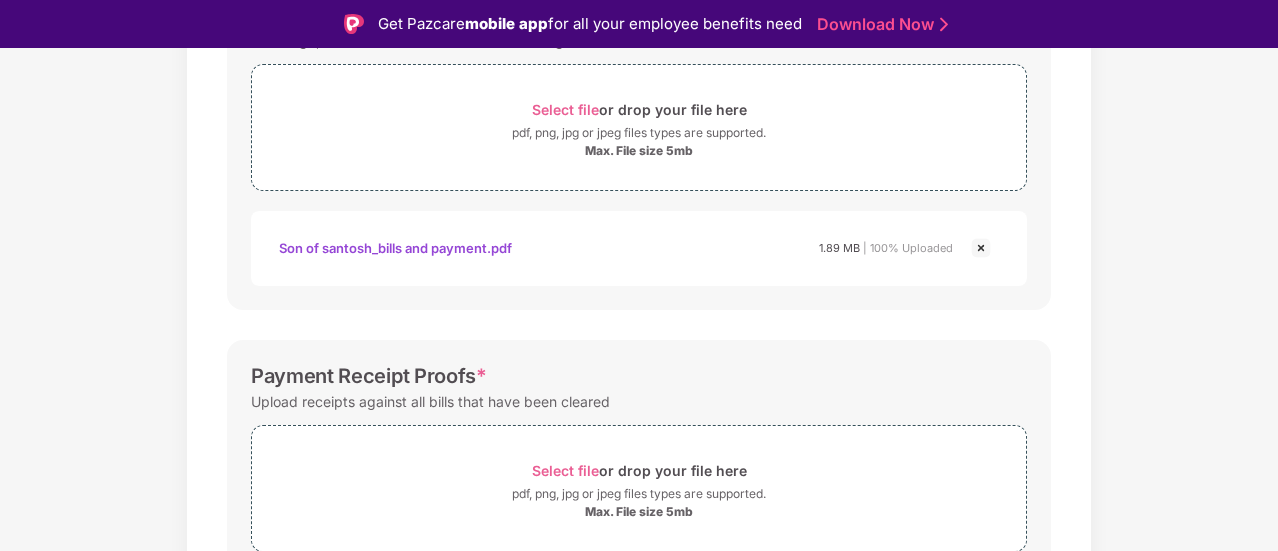 scroll, scrollTop: 800, scrollLeft: 0, axis: vertical 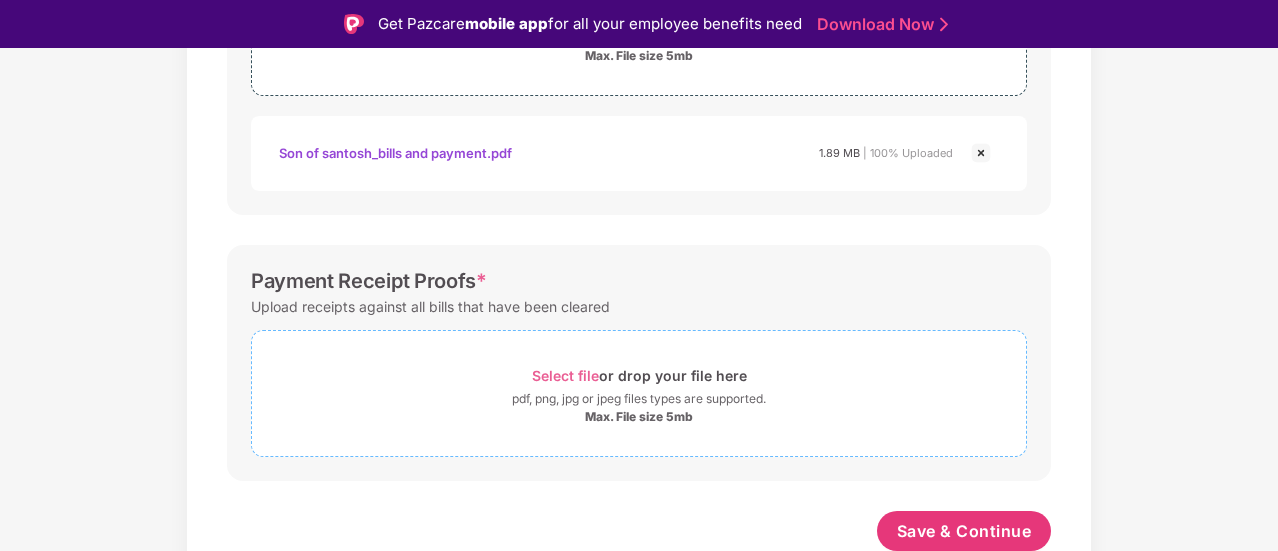 click on "Select file  or drop your file here" at bounding box center (639, 375) 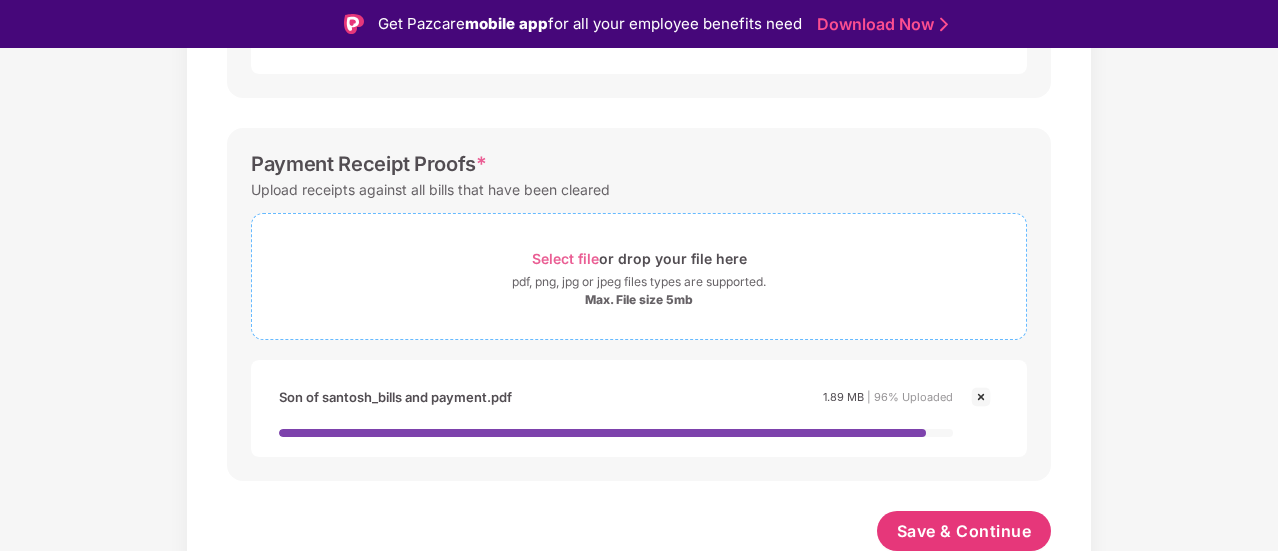 scroll, scrollTop: 953, scrollLeft: 0, axis: vertical 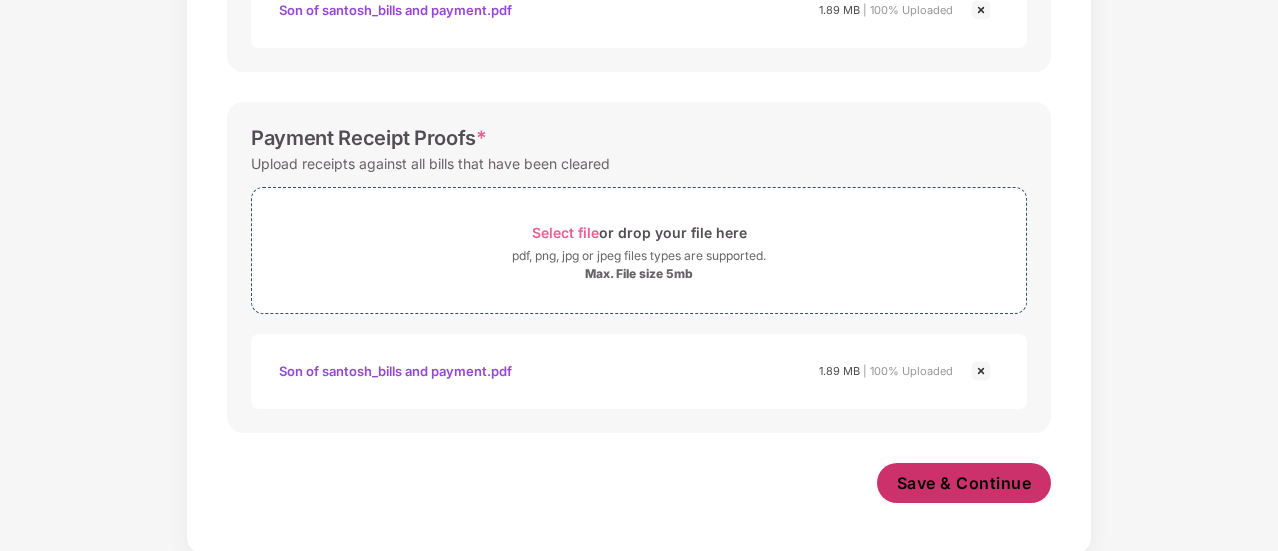 click on "Save & Continue" at bounding box center (964, 483) 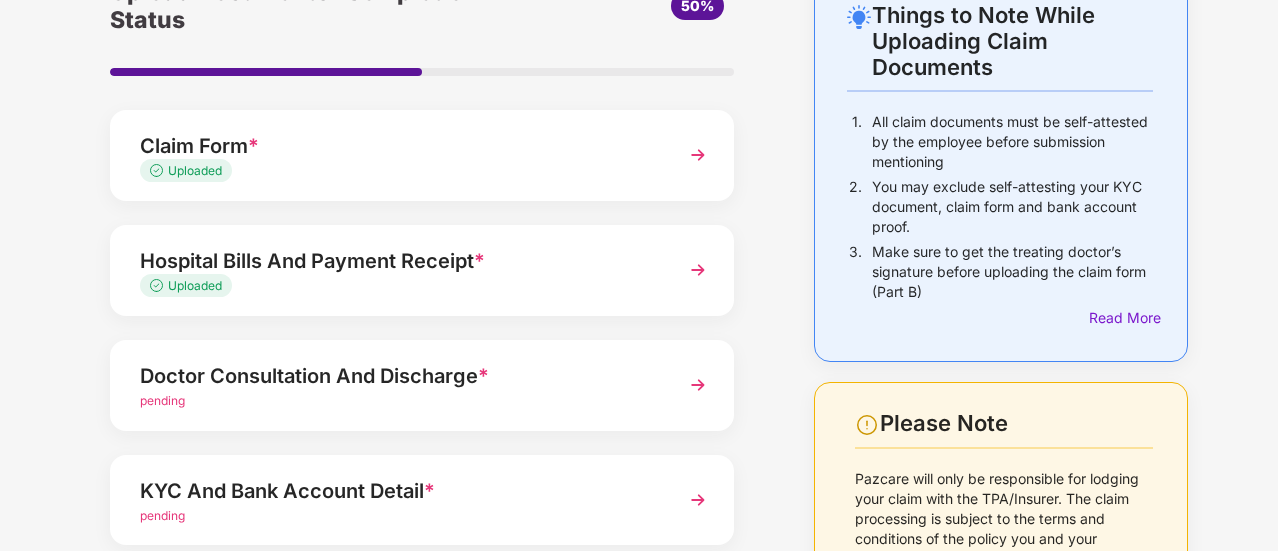 scroll, scrollTop: 300, scrollLeft: 0, axis: vertical 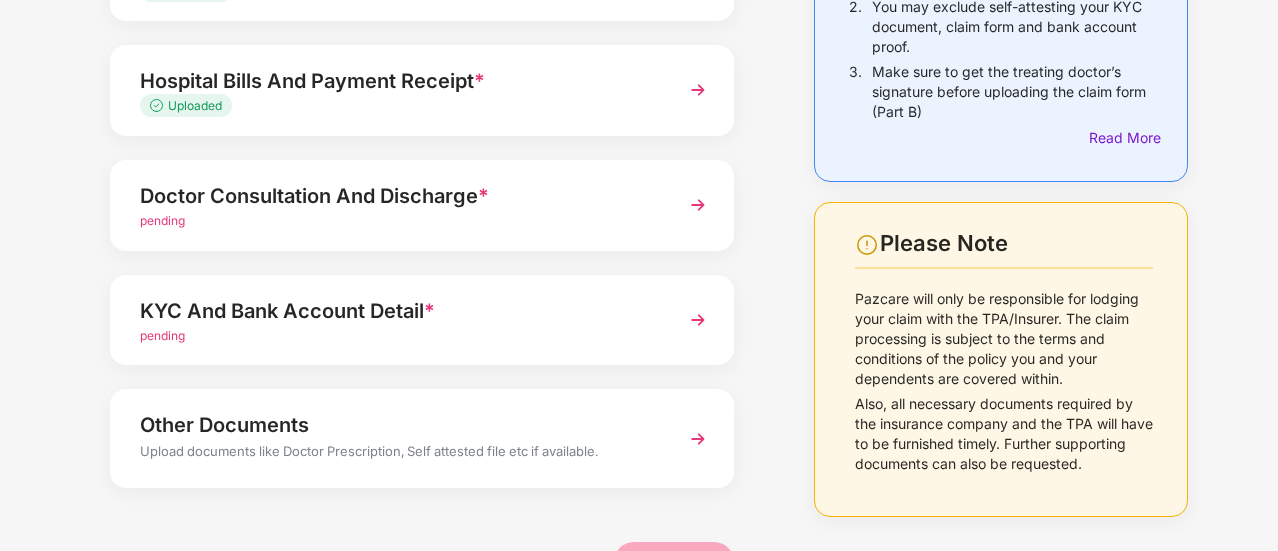 click on "pending" at bounding box center [398, 221] 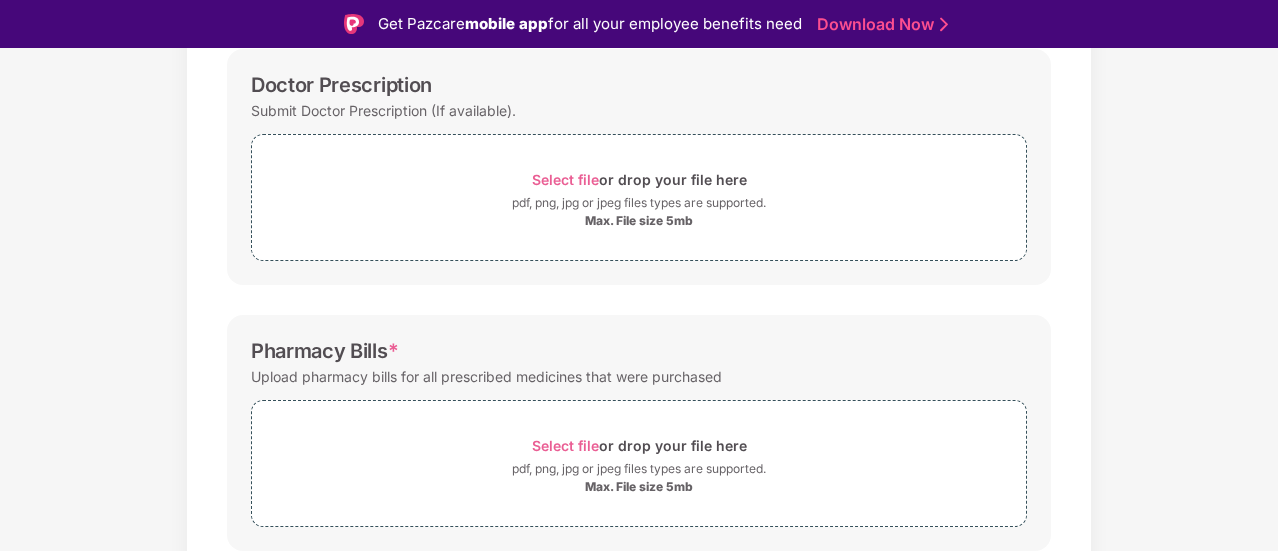 scroll, scrollTop: 200, scrollLeft: 0, axis: vertical 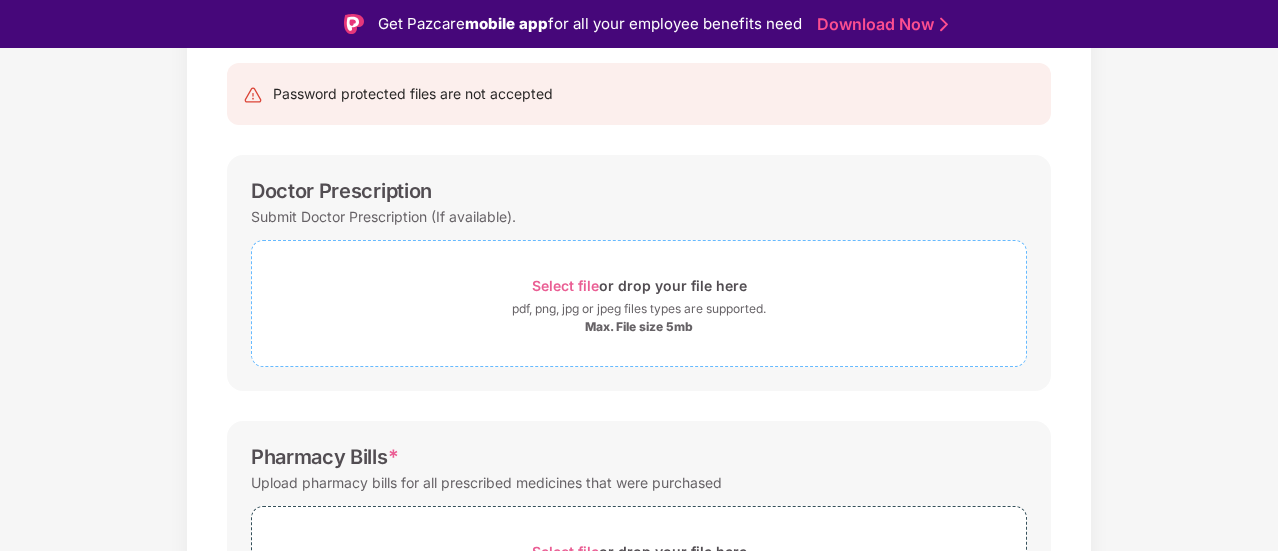 click on "Select file" at bounding box center [565, 285] 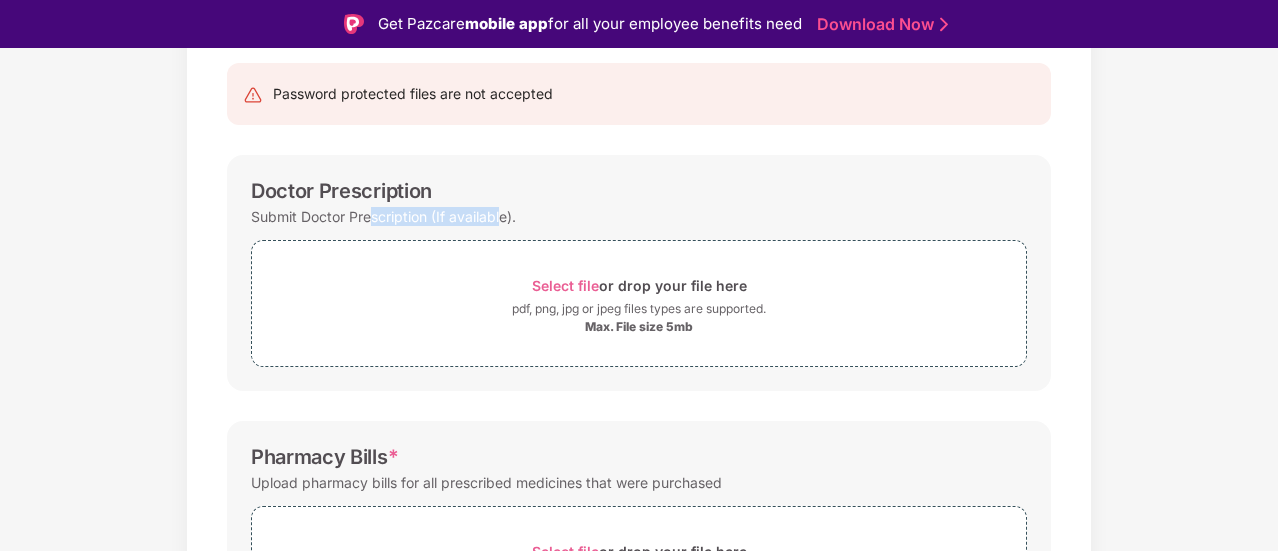 drag, startPoint x: 392, startPoint y: 217, endPoint x: 498, endPoint y: 217, distance: 106 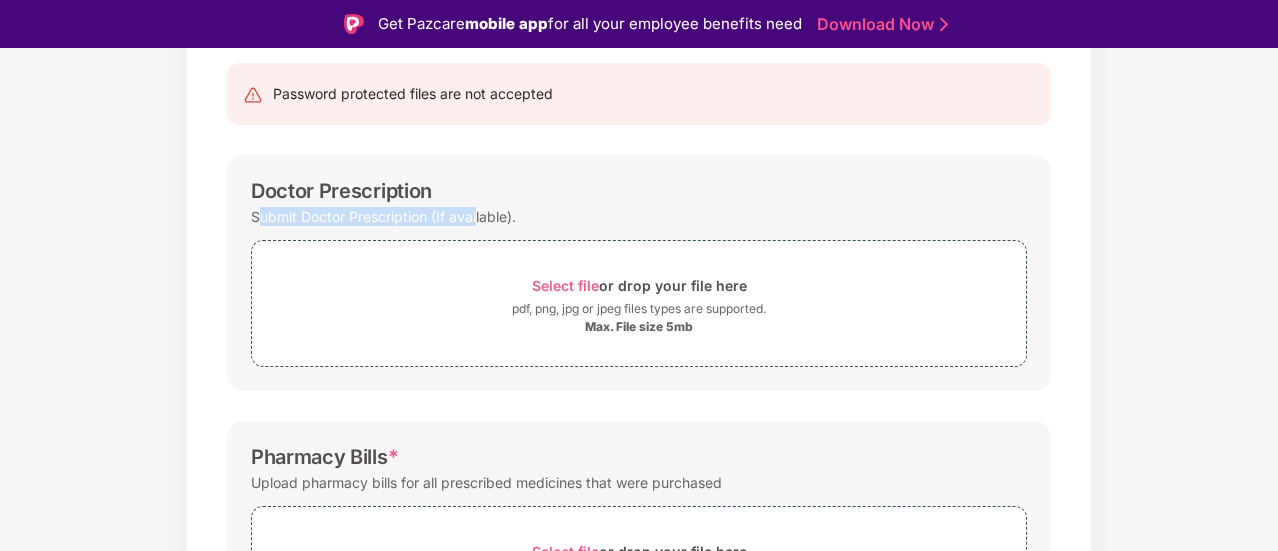 drag, startPoint x: 256, startPoint y: 217, endPoint x: 476, endPoint y: 212, distance: 220.05681 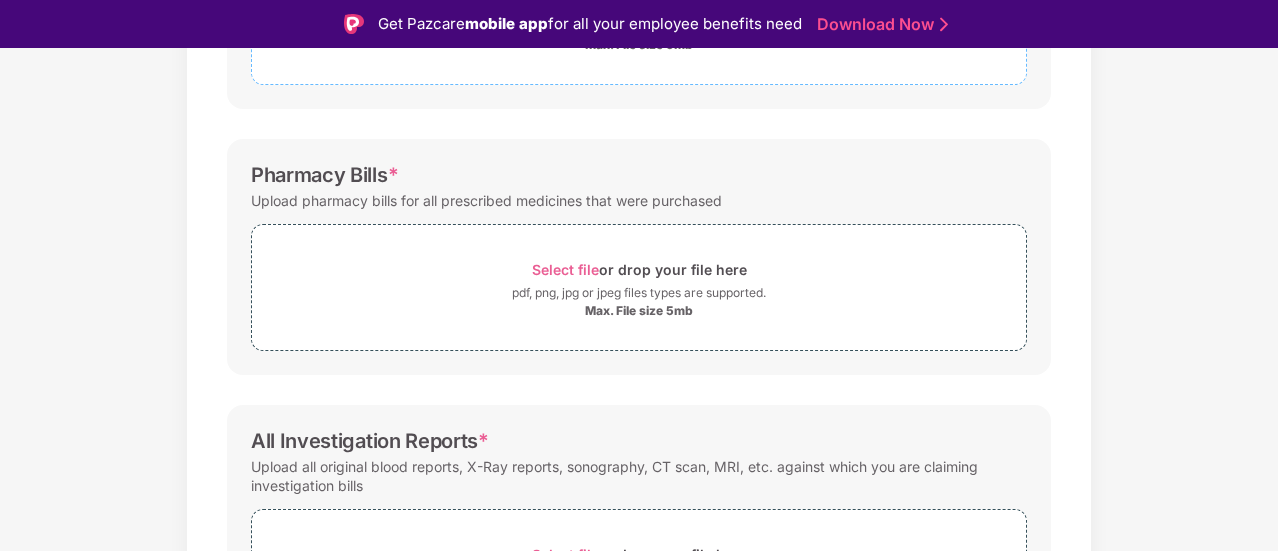 scroll, scrollTop: 500, scrollLeft: 0, axis: vertical 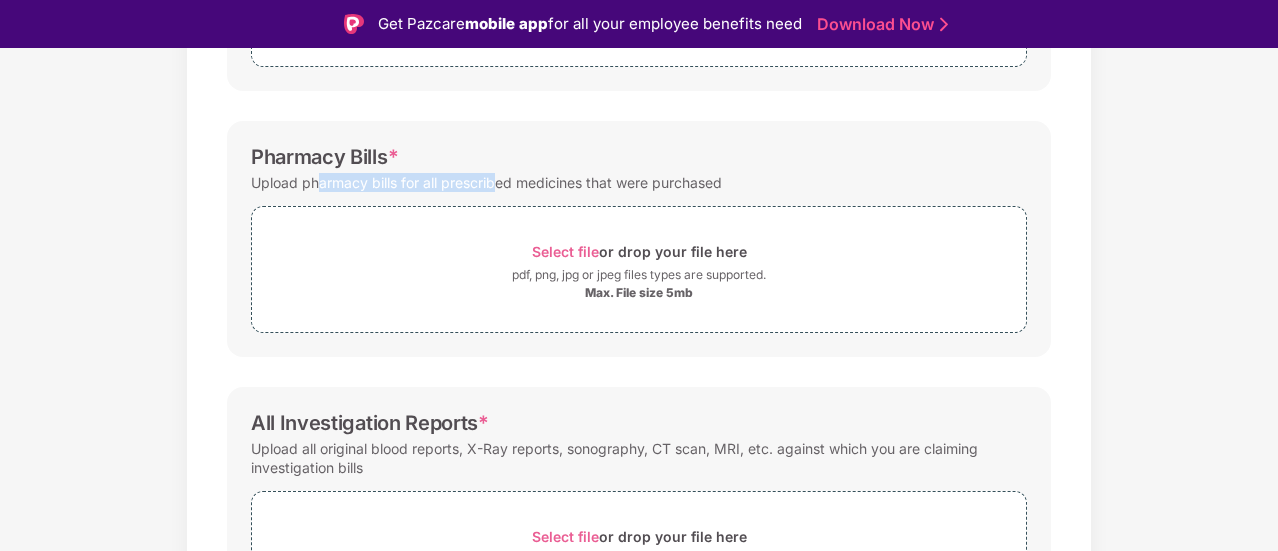 drag, startPoint x: 319, startPoint y: 184, endPoint x: 494, endPoint y: 184, distance: 175 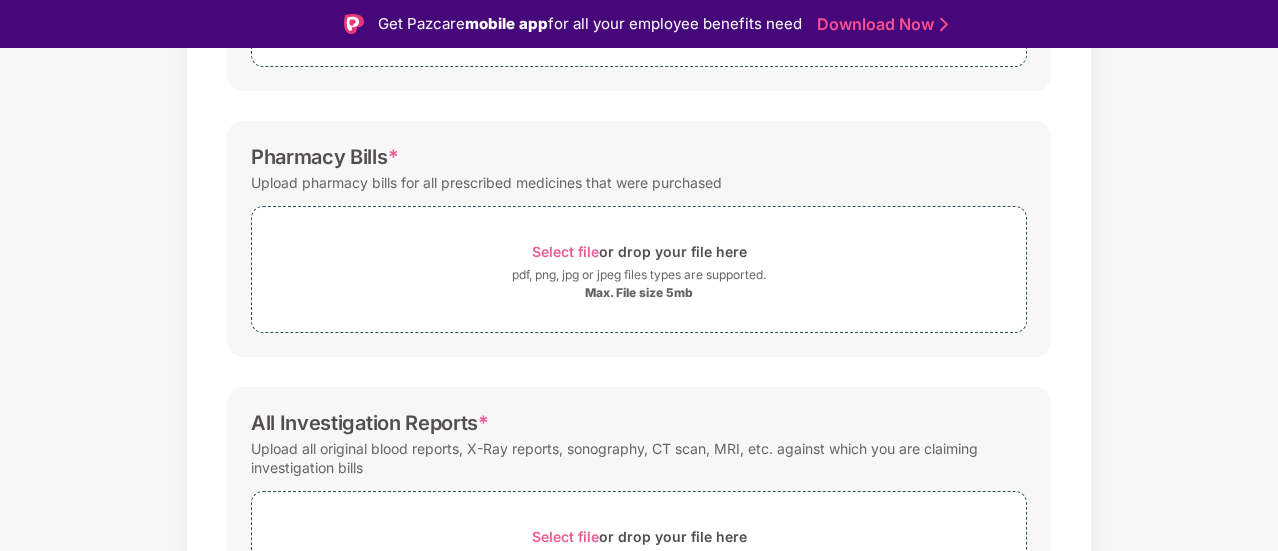click on "Upload pharmacy bills for all prescribed medicines that were purchased" at bounding box center (486, 182) 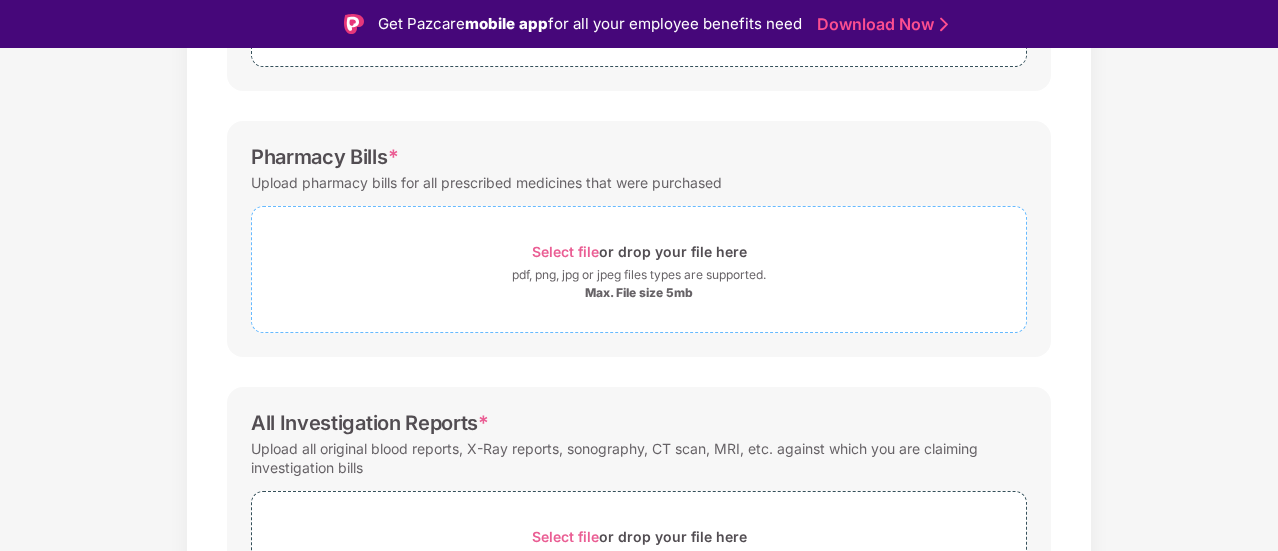click on "Select file" at bounding box center (565, 251) 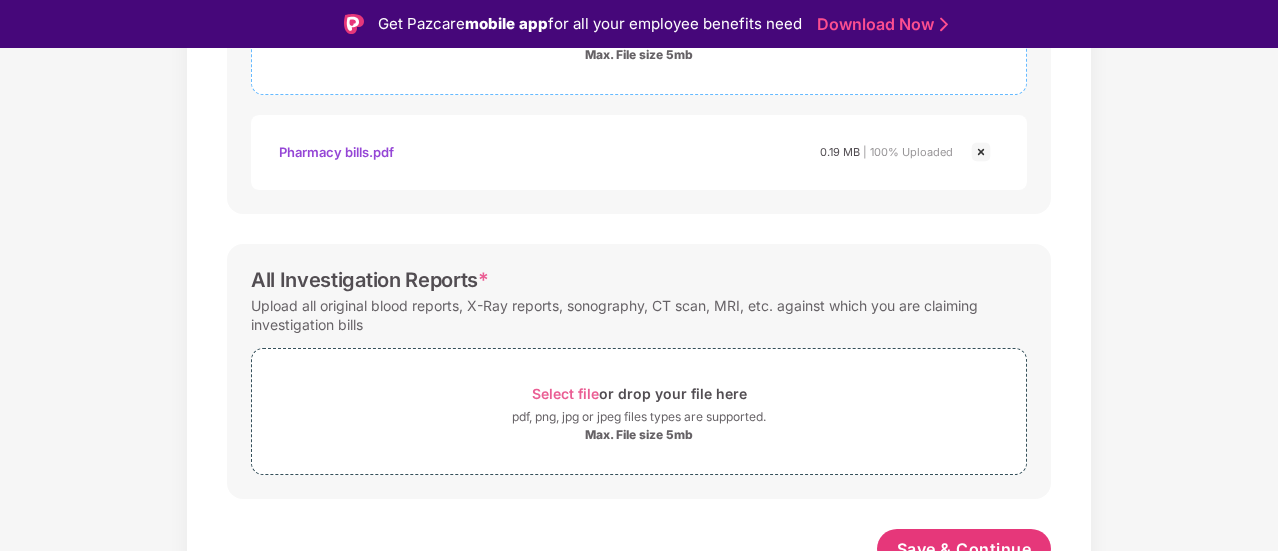 scroll, scrollTop: 756, scrollLeft: 0, axis: vertical 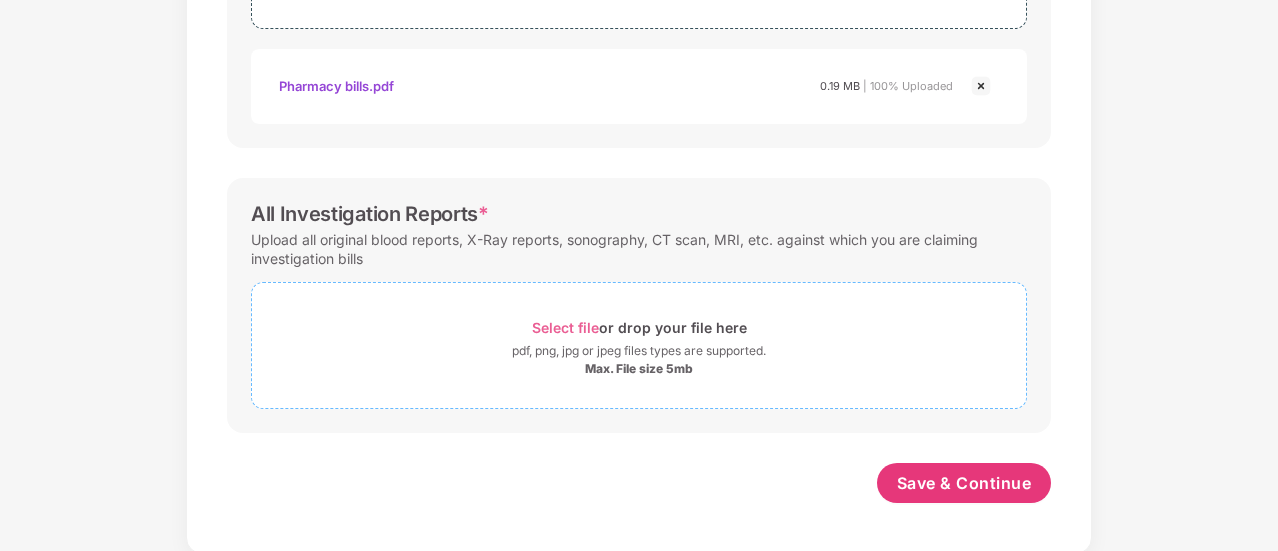 click on "Select file  or drop your file here" at bounding box center [639, 327] 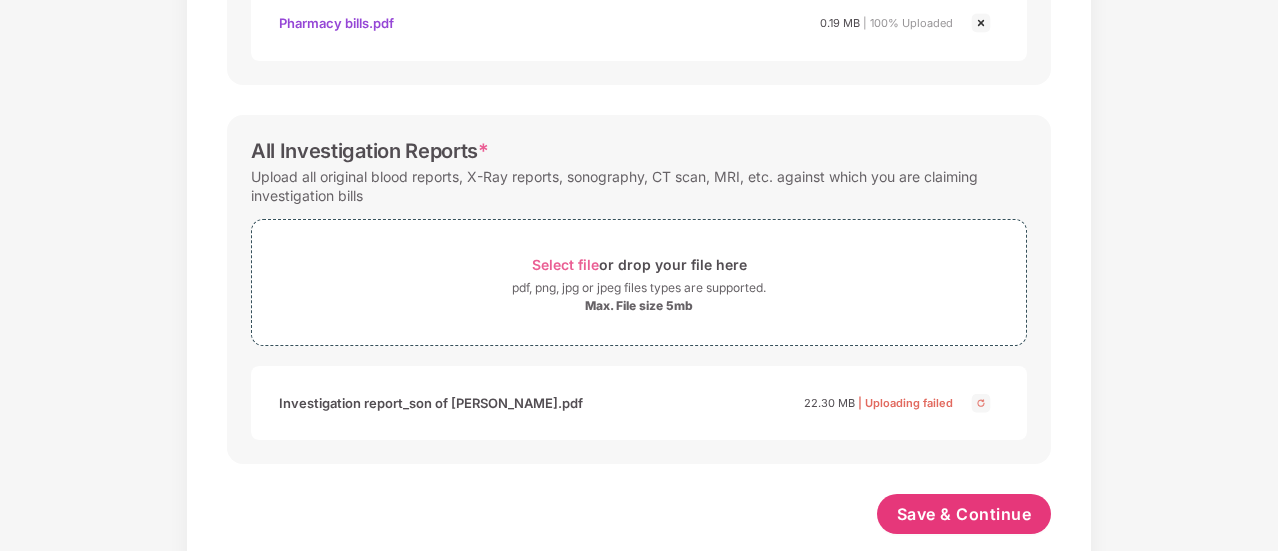 scroll, scrollTop: 850, scrollLeft: 0, axis: vertical 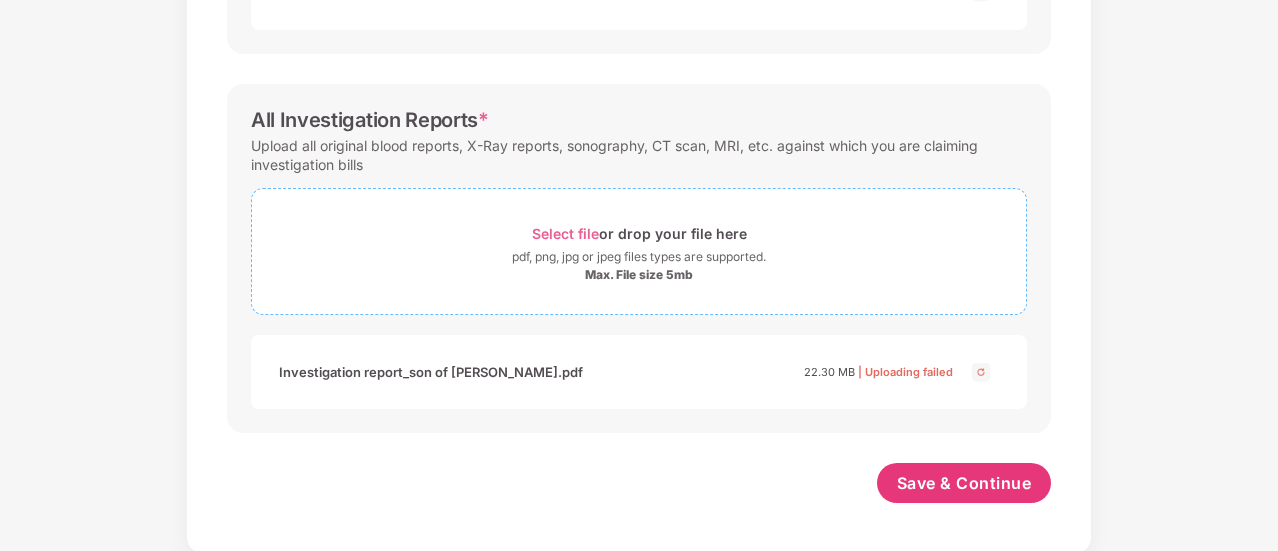 click on "Select file  or drop your file here" at bounding box center [639, 233] 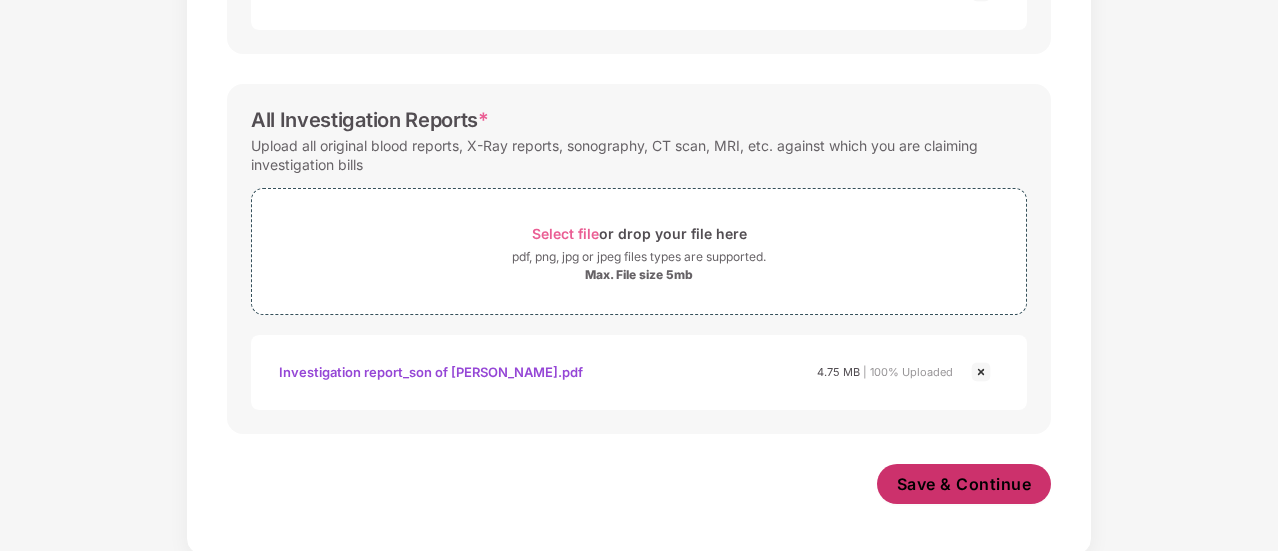 click on "Save & Continue" at bounding box center (964, 484) 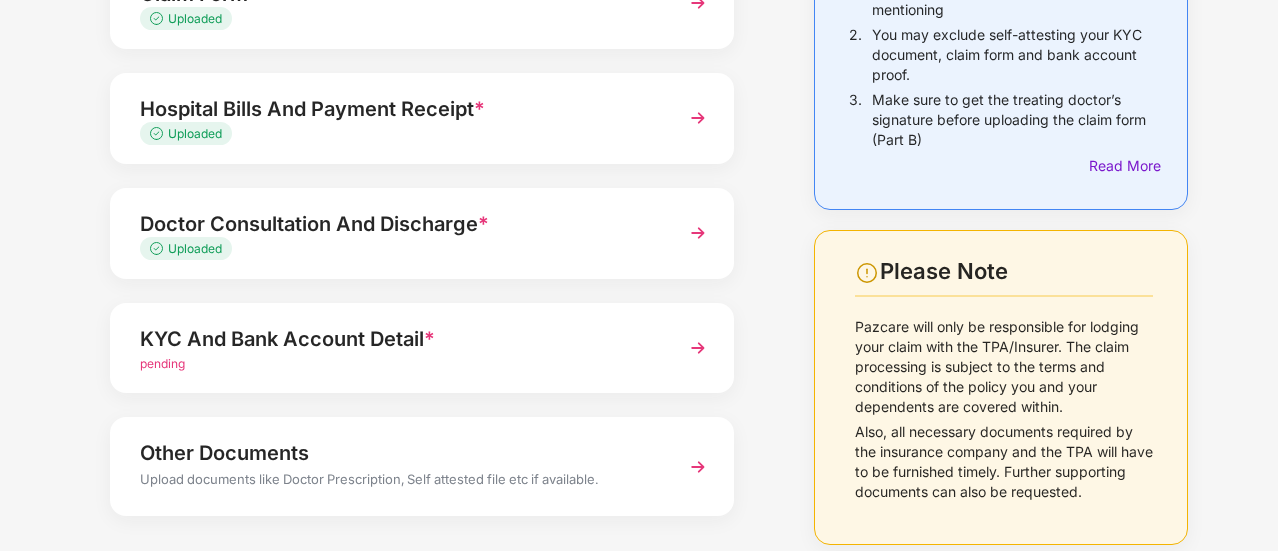 scroll, scrollTop: 300, scrollLeft: 0, axis: vertical 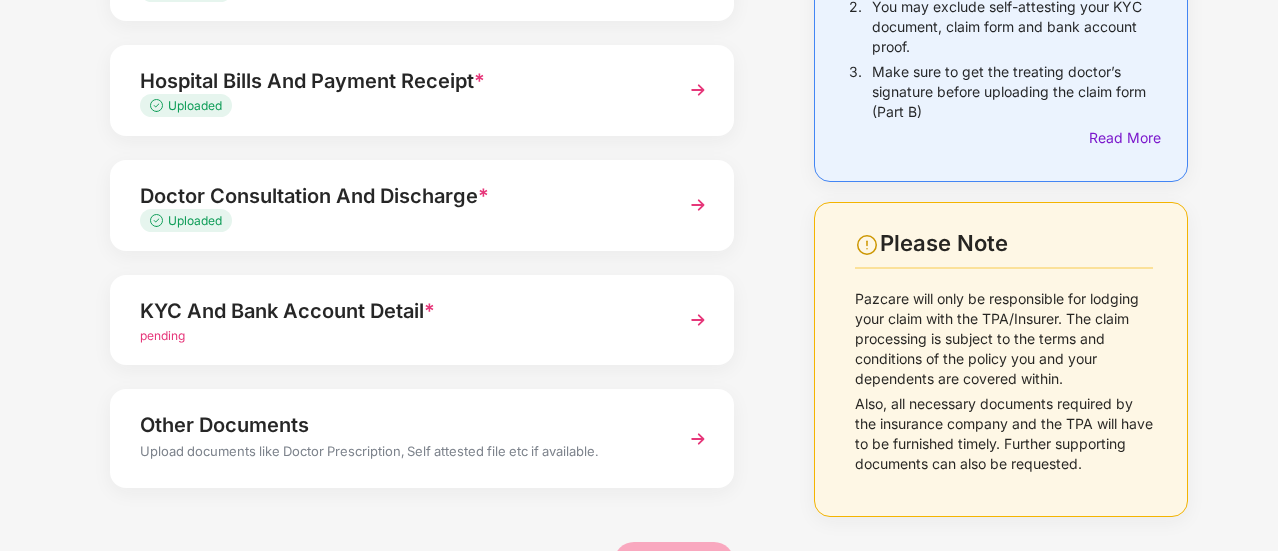 click on "KYC And Bank Account Detail *" at bounding box center [398, 311] 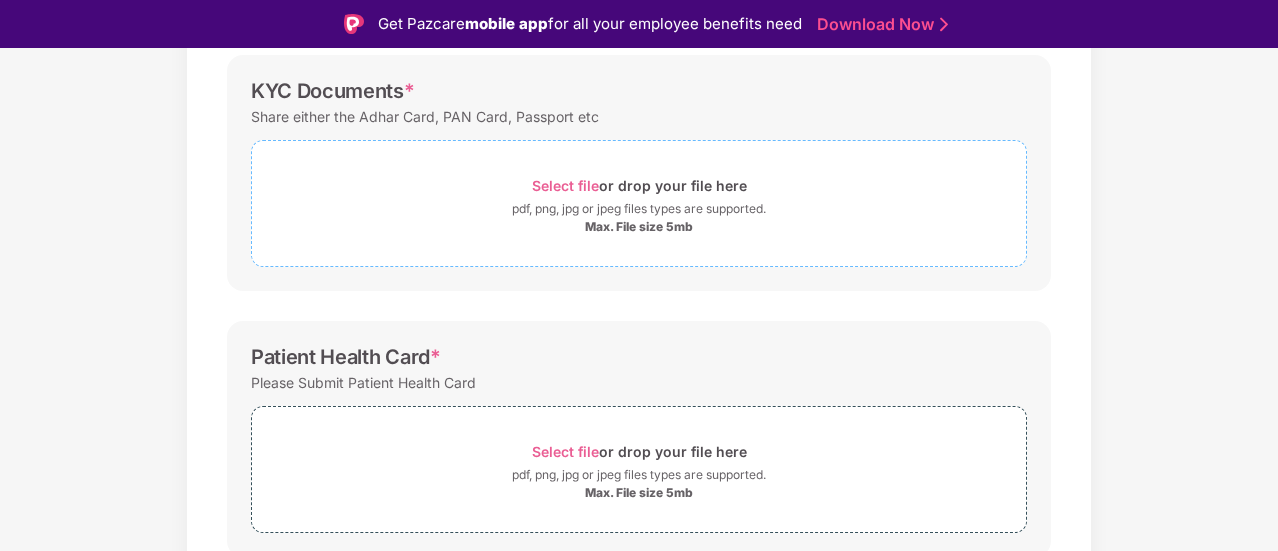 click on "Select file  or drop your file here" at bounding box center (639, 185) 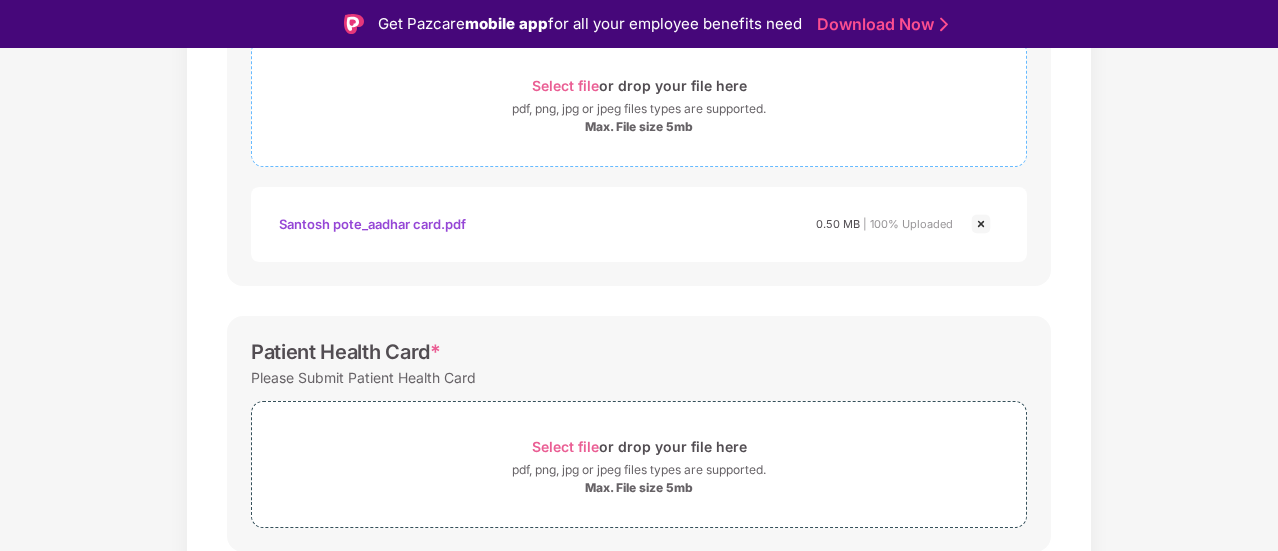 scroll, scrollTop: 200, scrollLeft: 0, axis: vertical 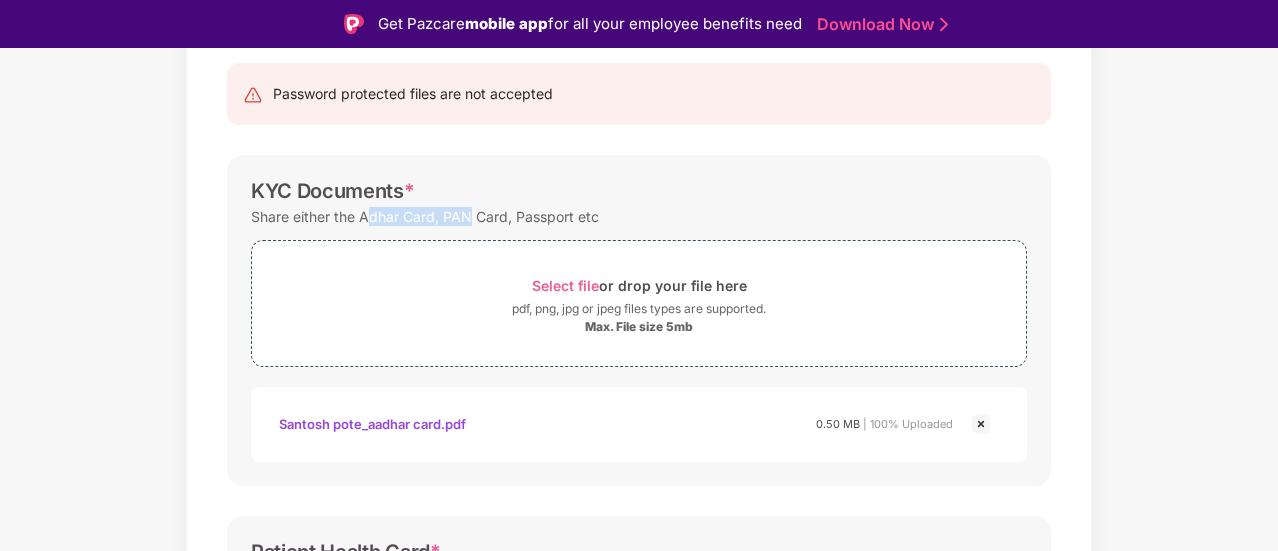 drag, startPoint x: 365, startPoint y: 217, endPoint x: 470, endPoint y: 218, distance: 105.00476 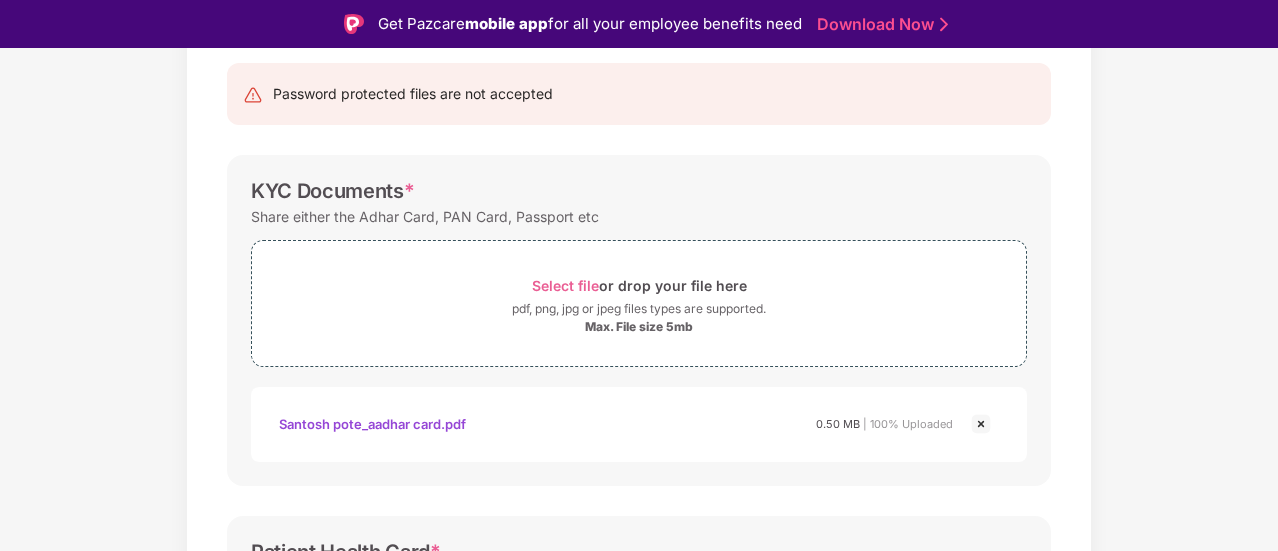 click on "Share either the Adhar Card, PAN Card, Passport etc" at bounding box center (425, 216) 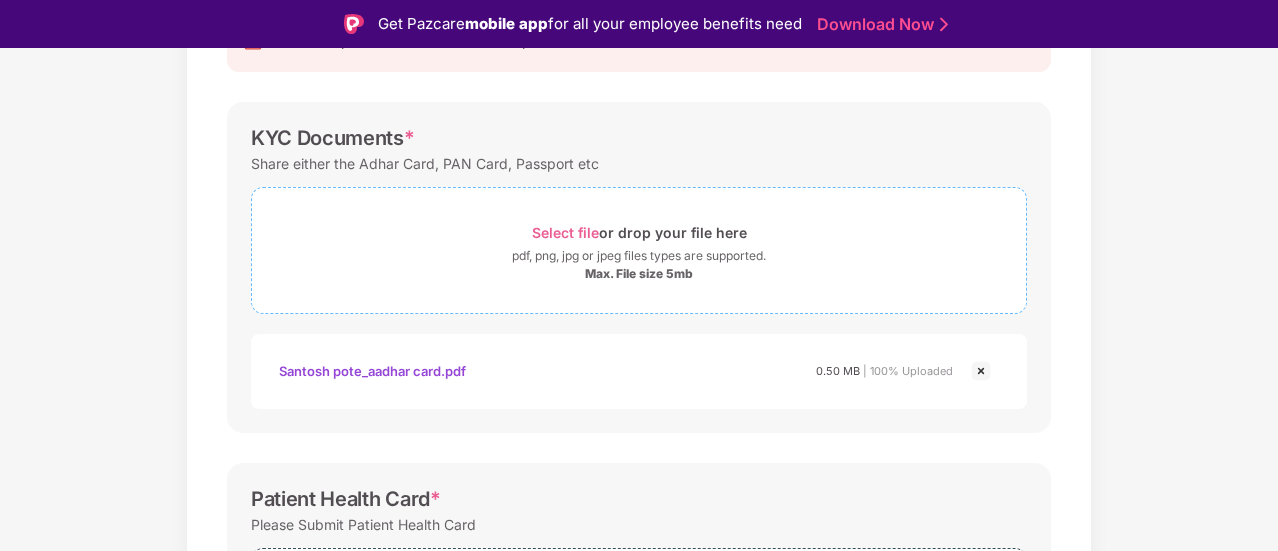 scroll, scrollTop: 500, scrollLeft: 0, axis: vertical 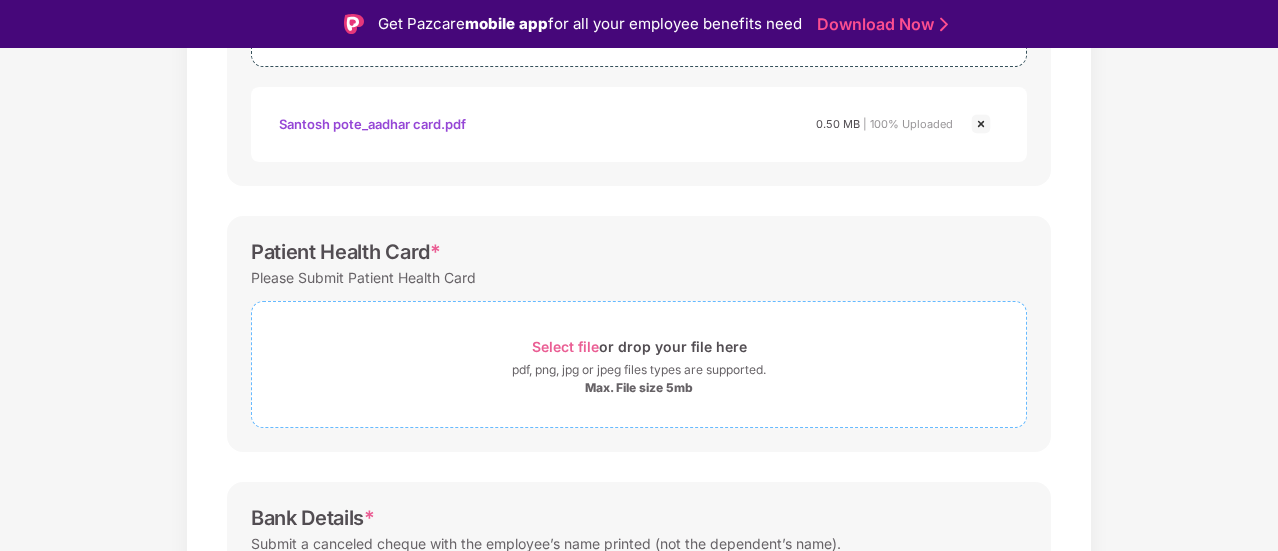 click on "Select file  or drop your file here" at bounding box center (639, 346) 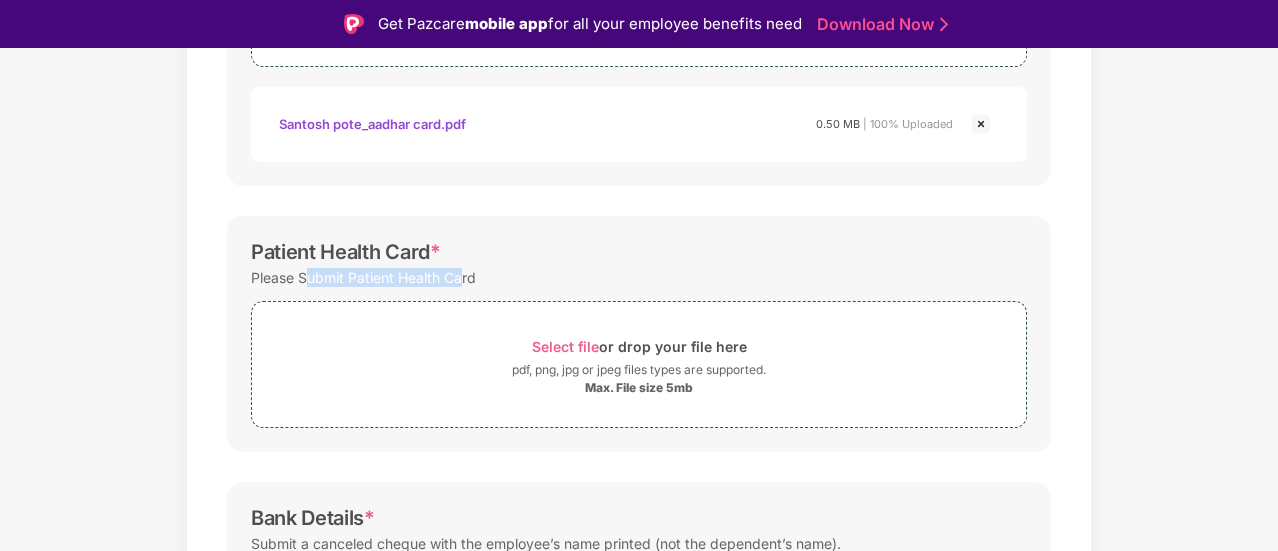 drag, startPoint x: 304, startPoint y: 275, endPoint x: 460, endPoint y: 276, distance: 156.0032 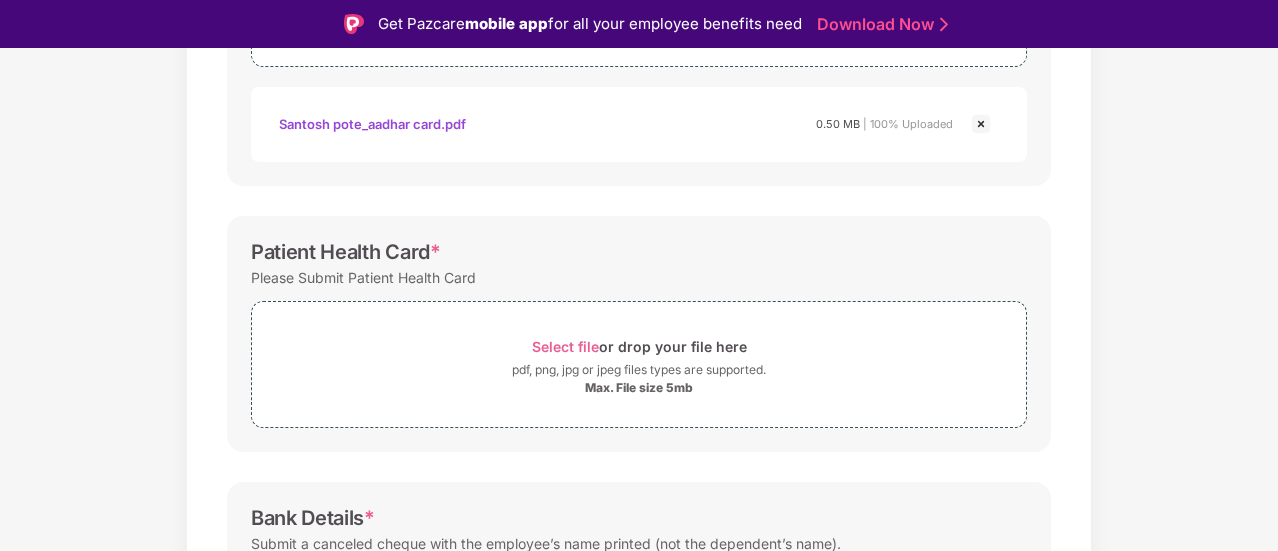 click on "Please Submit Patient Health Card" at bounding box center (639, 277) 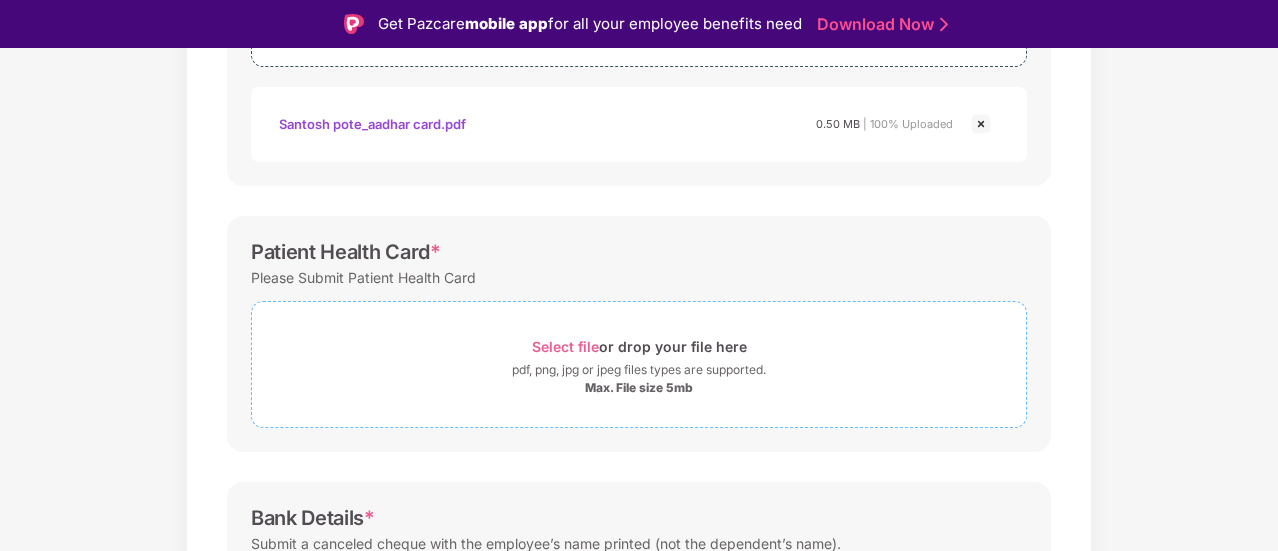 click on "Max. File size 5mb" at bounding box center [639, 388] 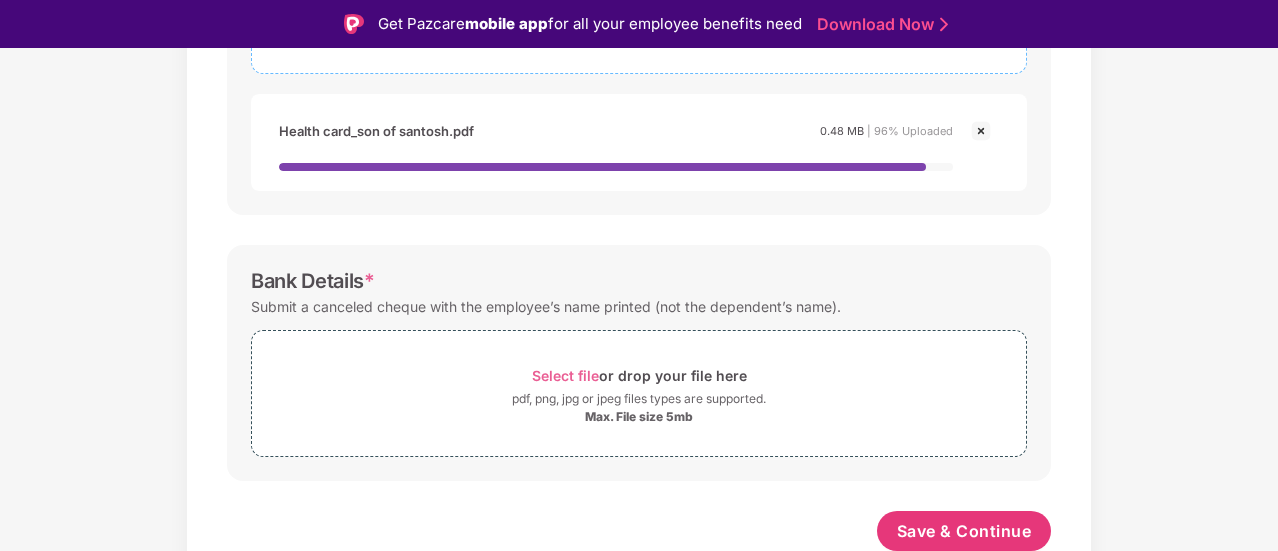scroll, scrollTop: 839, scrollLeft: 0, axis: vertical 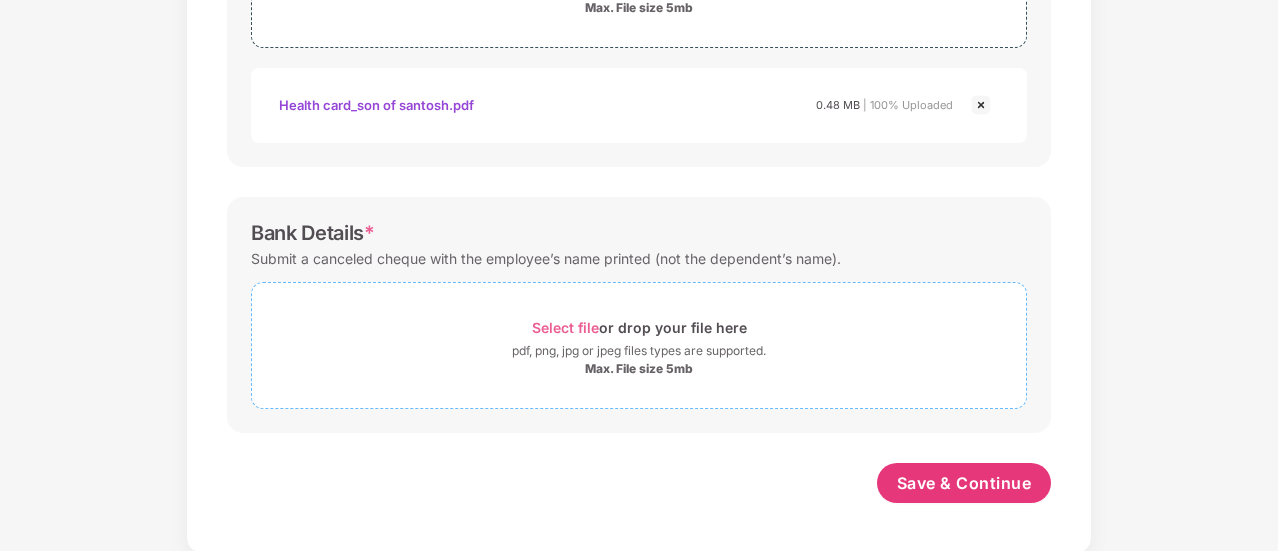 click on "Select file" at bounding box center (565, 327) 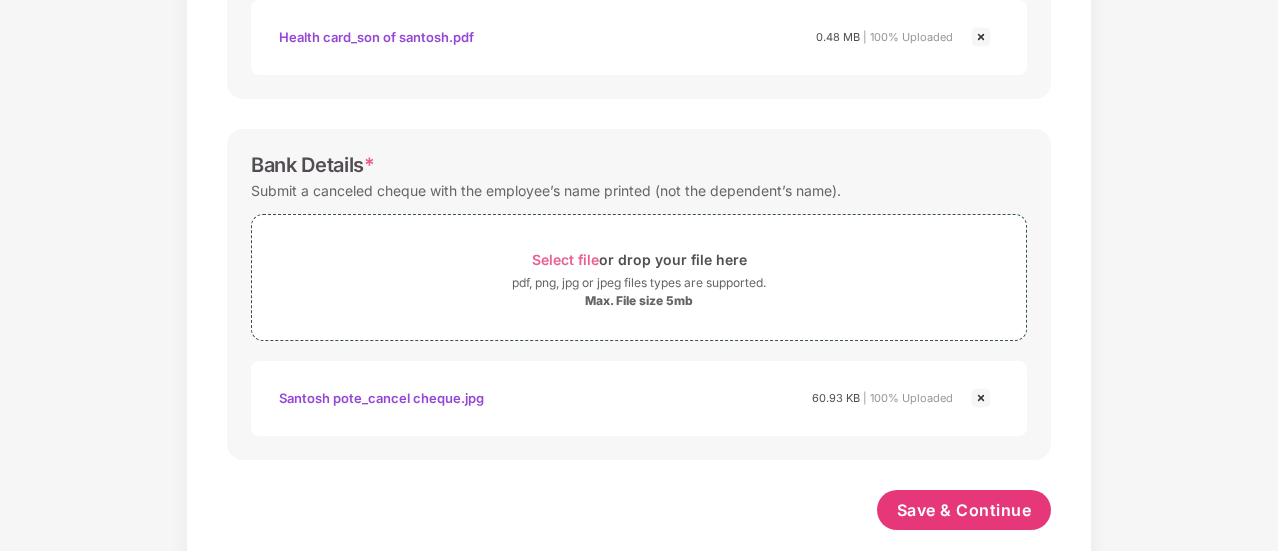 scroll, scrollTop: 927, scrollLeft: 0, axis: vertical 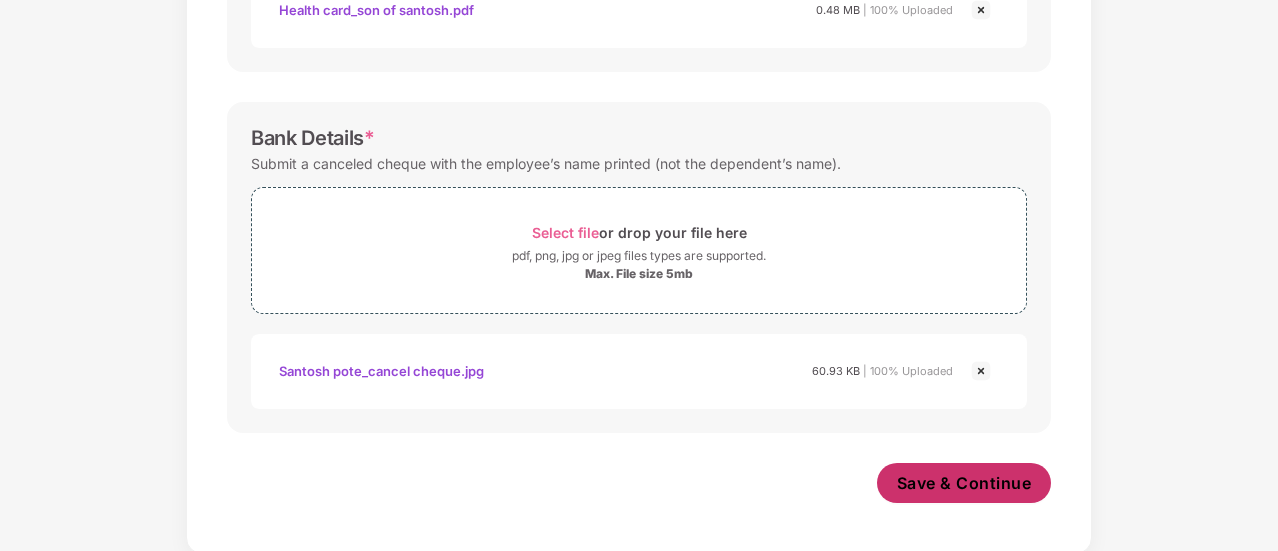 click on "Save & Continue" at bounding box center [964, 483] 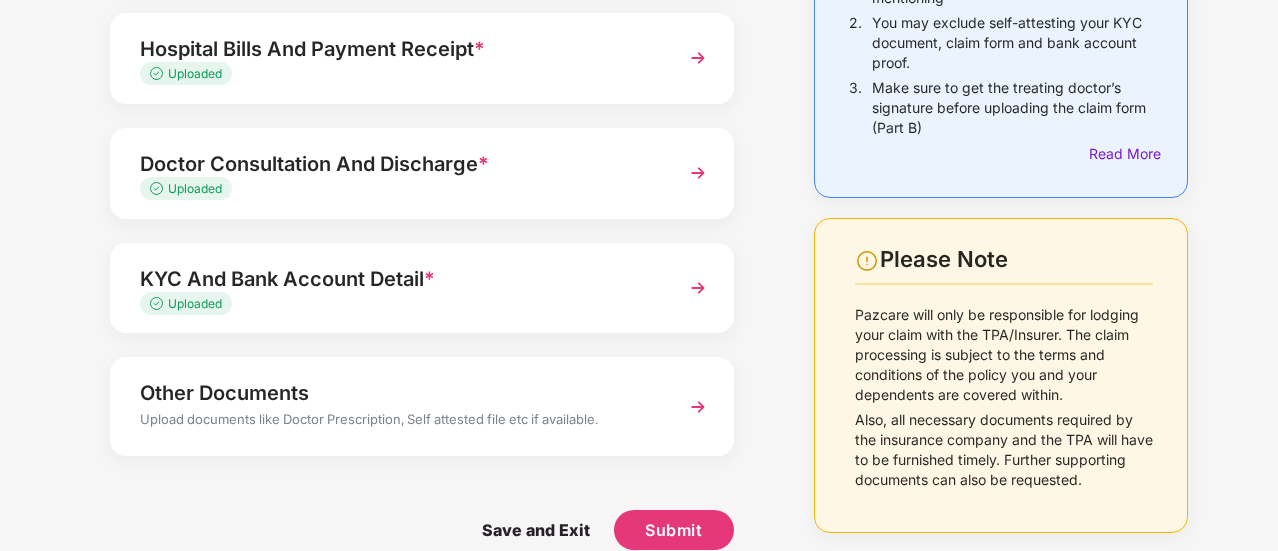 scroll, scrollTop: 312, scrollLeft: 0, axis: vertical 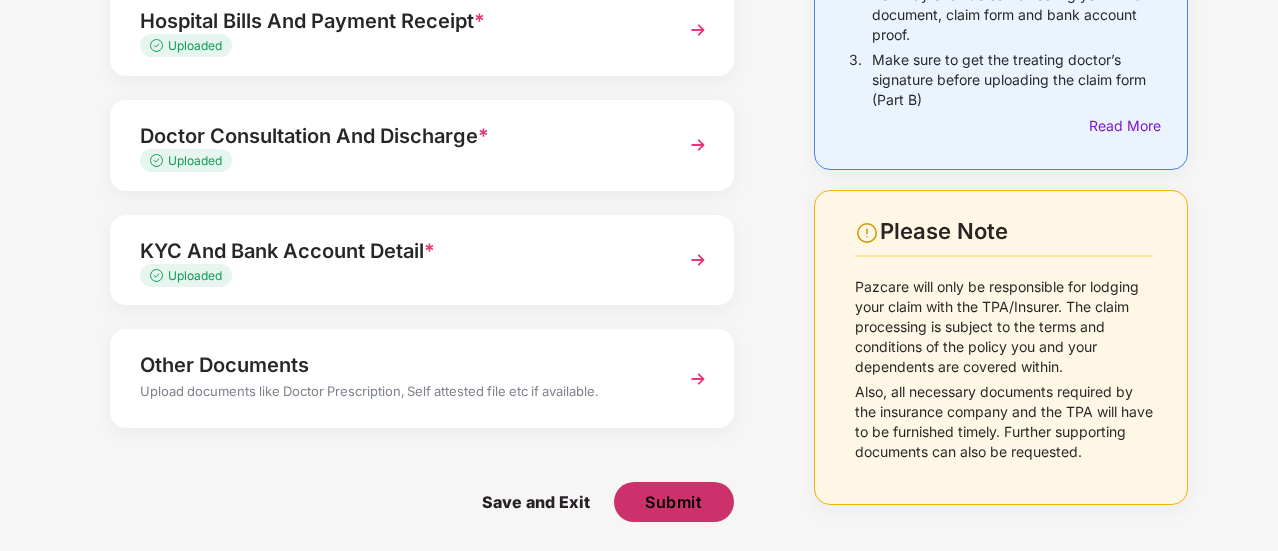 click on "Submit" at bounding box center (673, 502) 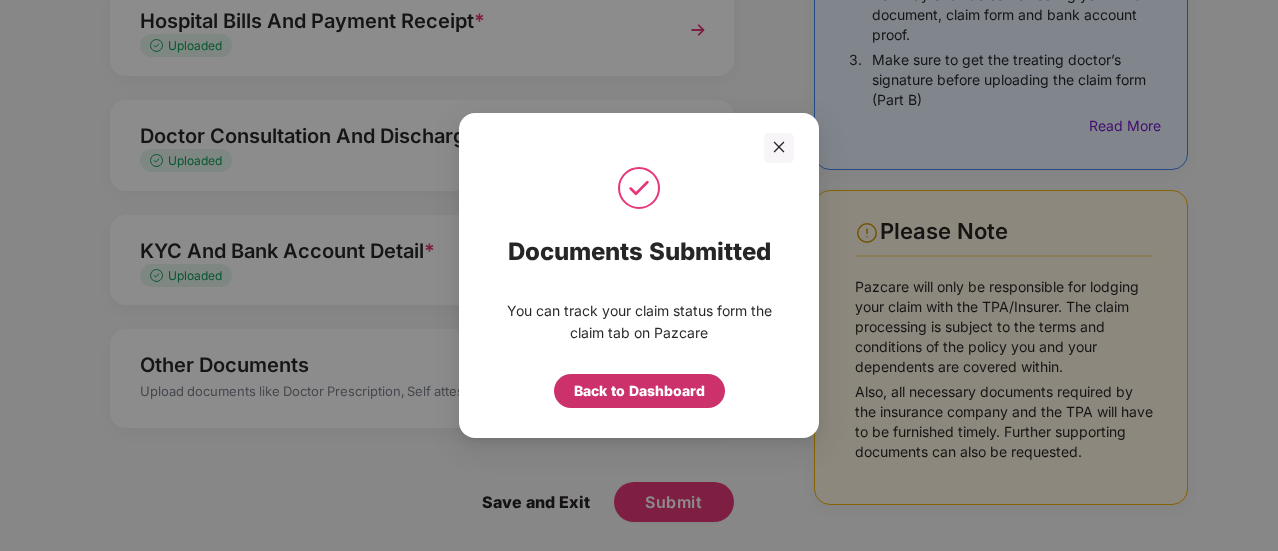 click on "Back to Dashboard" at bounding box center [639, 391] 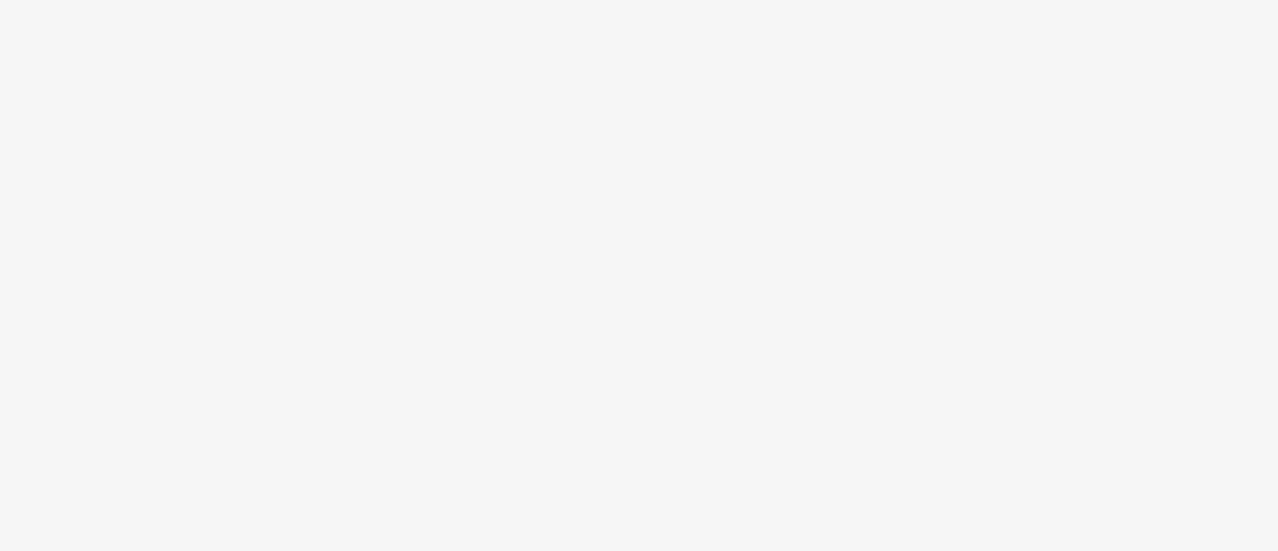 scroll, scrollTop: 0, scrollLeft: 0, axis: both 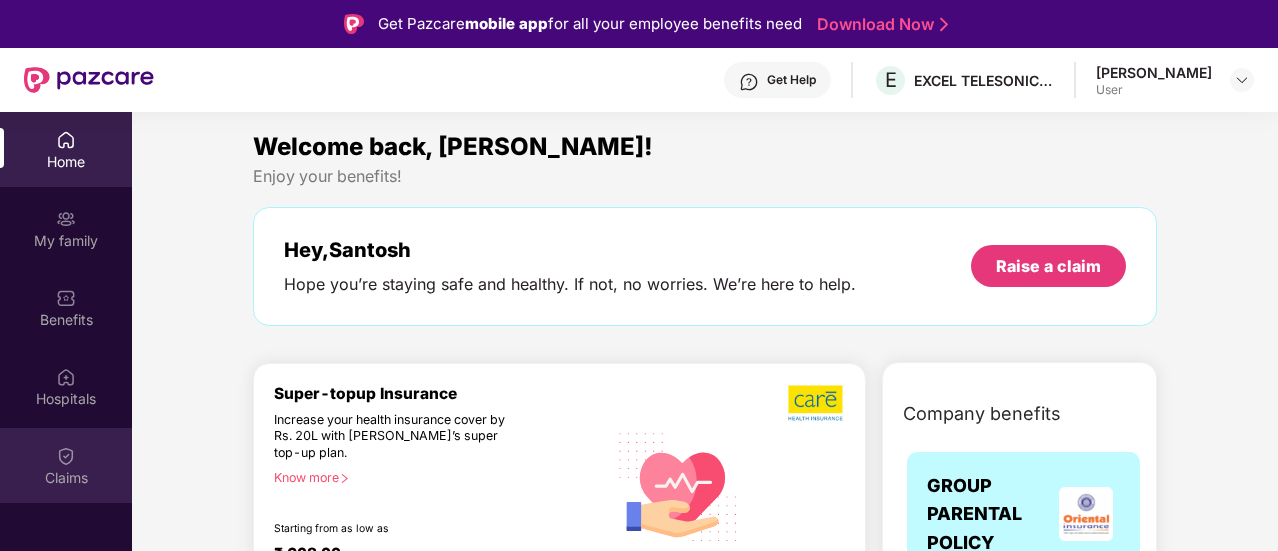 click on "Claims" at bounding box center (66, 465) 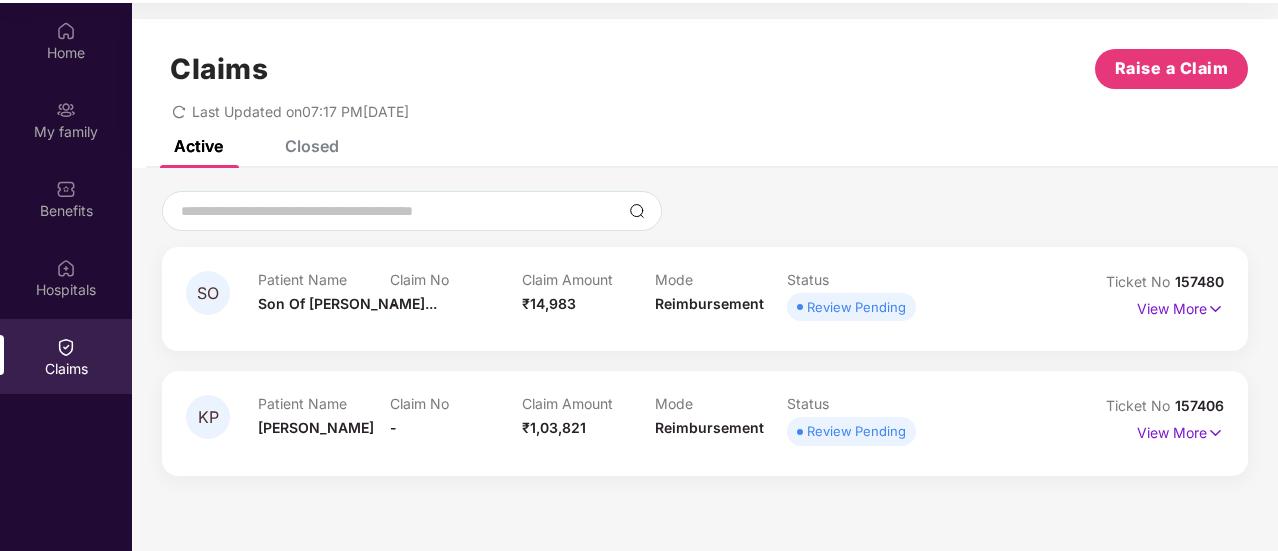 scroll, scrollTop: 112, scrollLeft: 0, axis: vertical 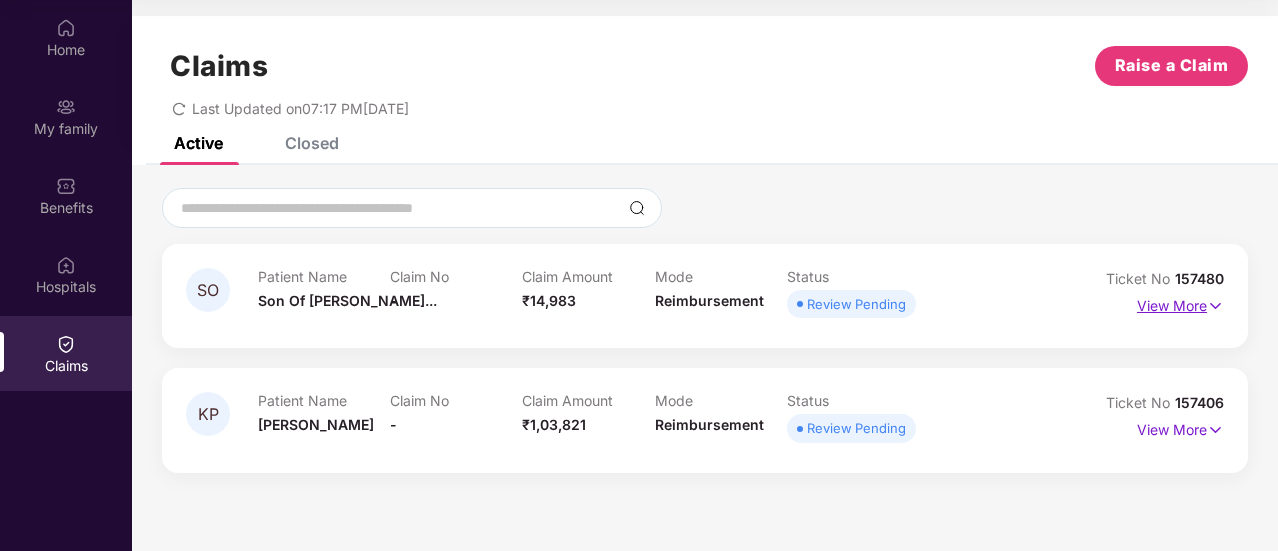 click on "View More" at bounding box center (1180, 303) 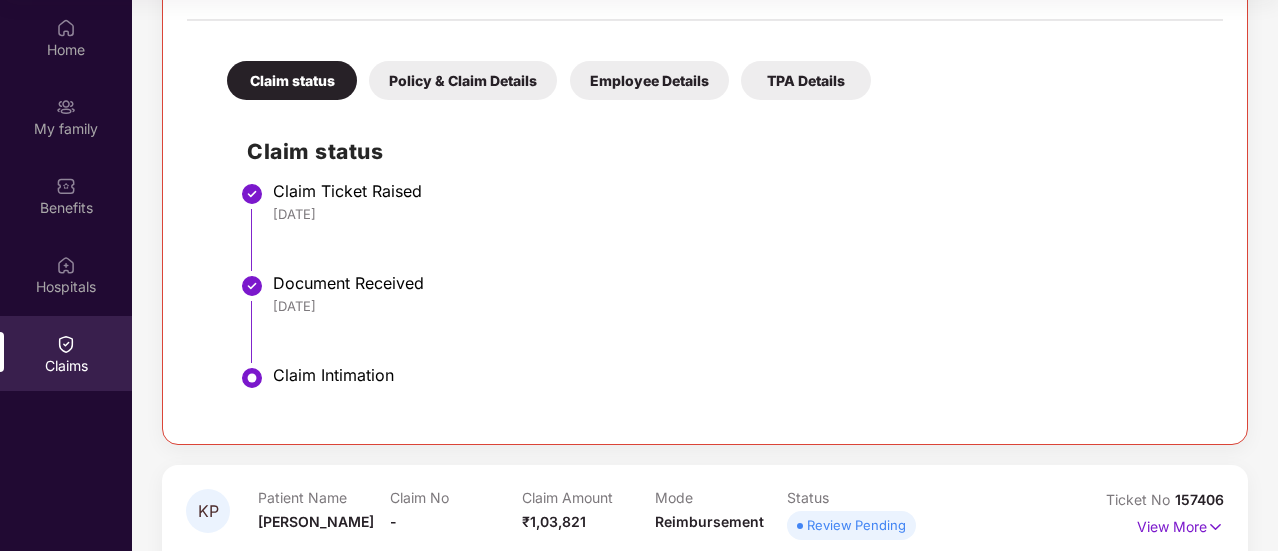 scroll, scrollTop: 100, scrollLeft: 0, axis: vertical 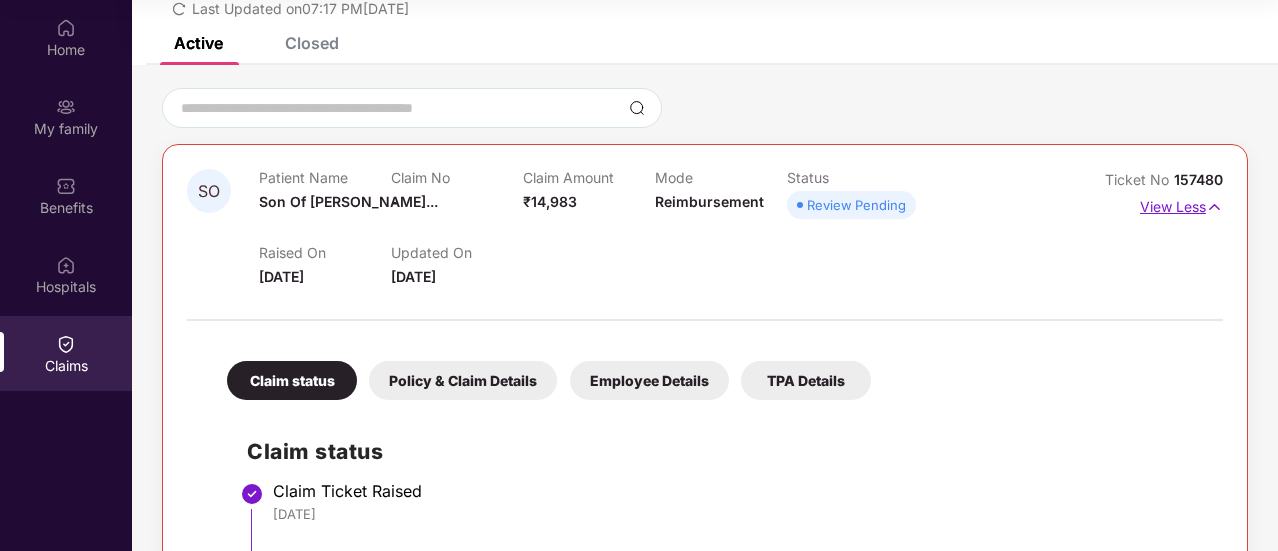 click on "View Less" at bounding box center (1181, 204) 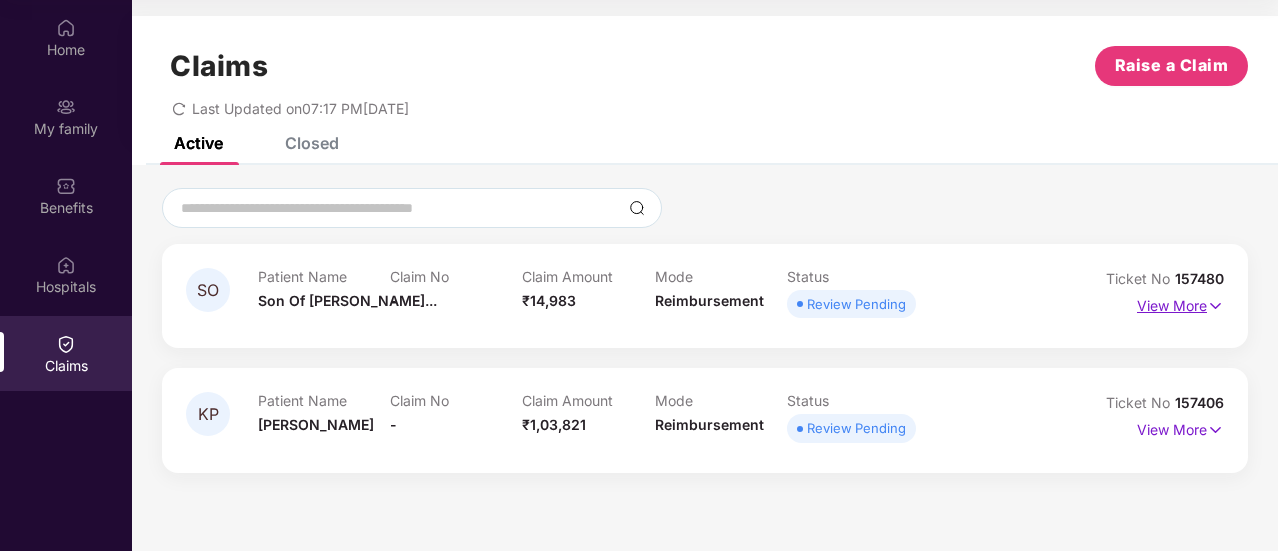 scroll, scrollTop: 0, scrollLeft: 0, axis: both 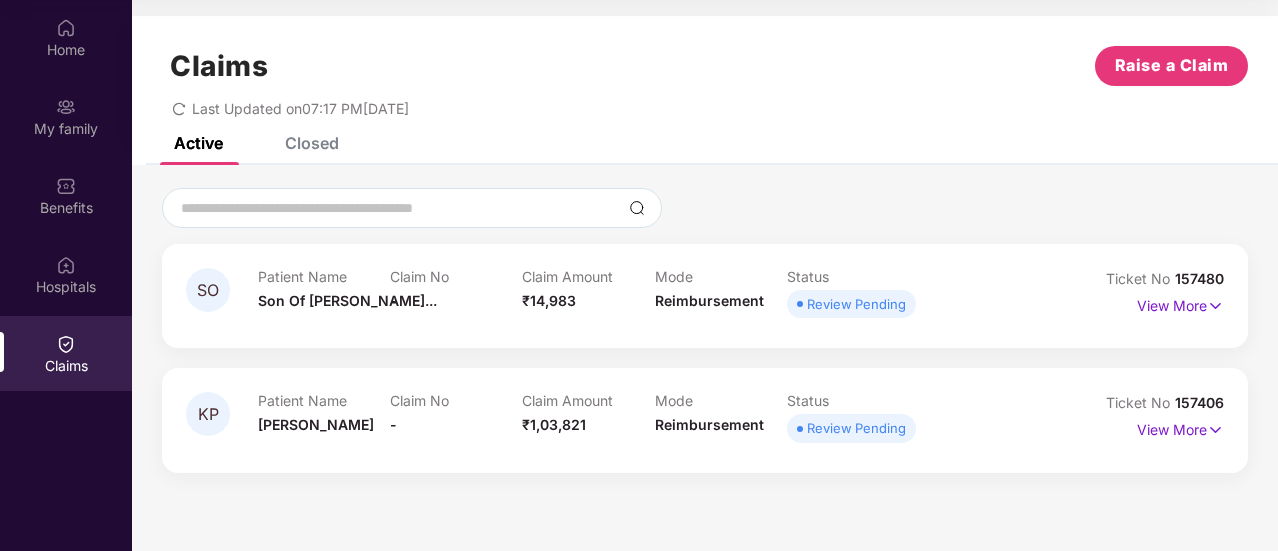 click on "Active Closed" at bounding box center [705, 151] 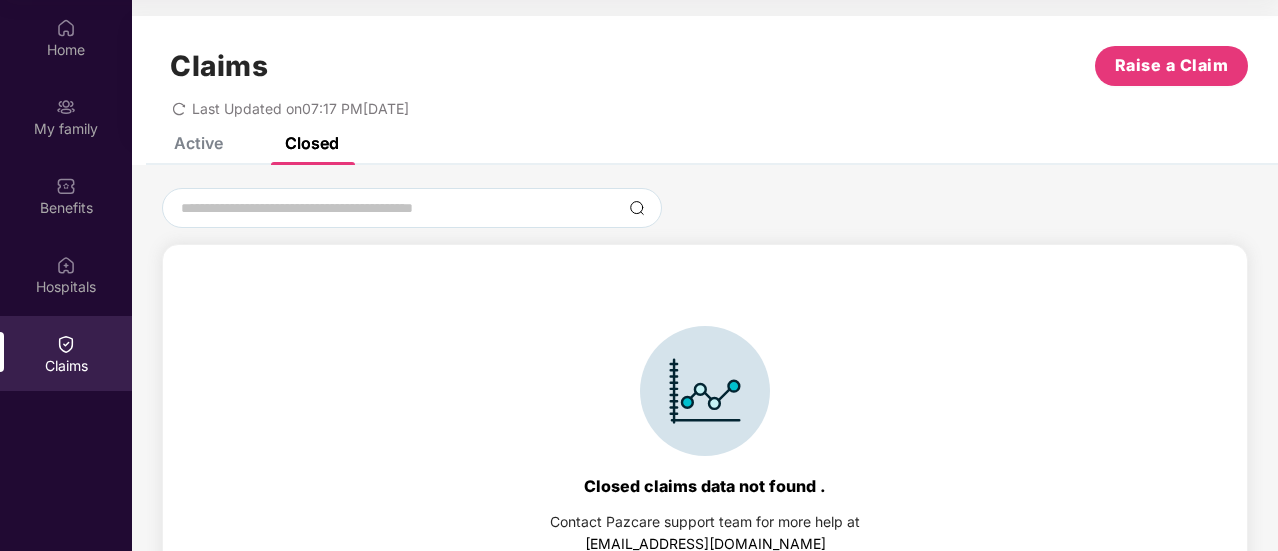 click on "Active" at bounding box center (198, 143) 